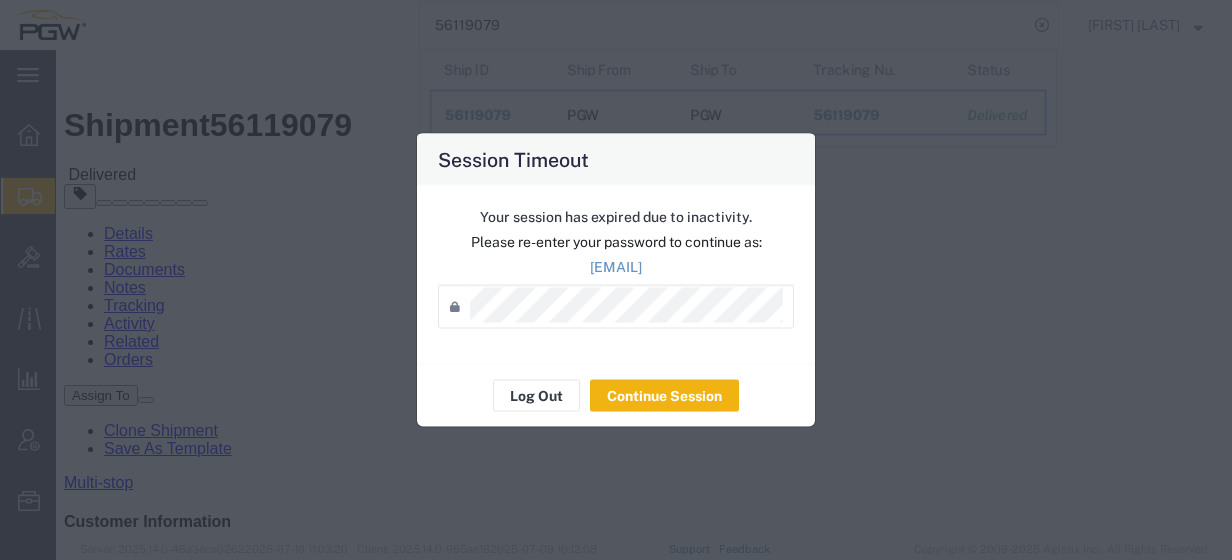 scroll, scrollTop: 0, scrollLeft: 0, axis: both 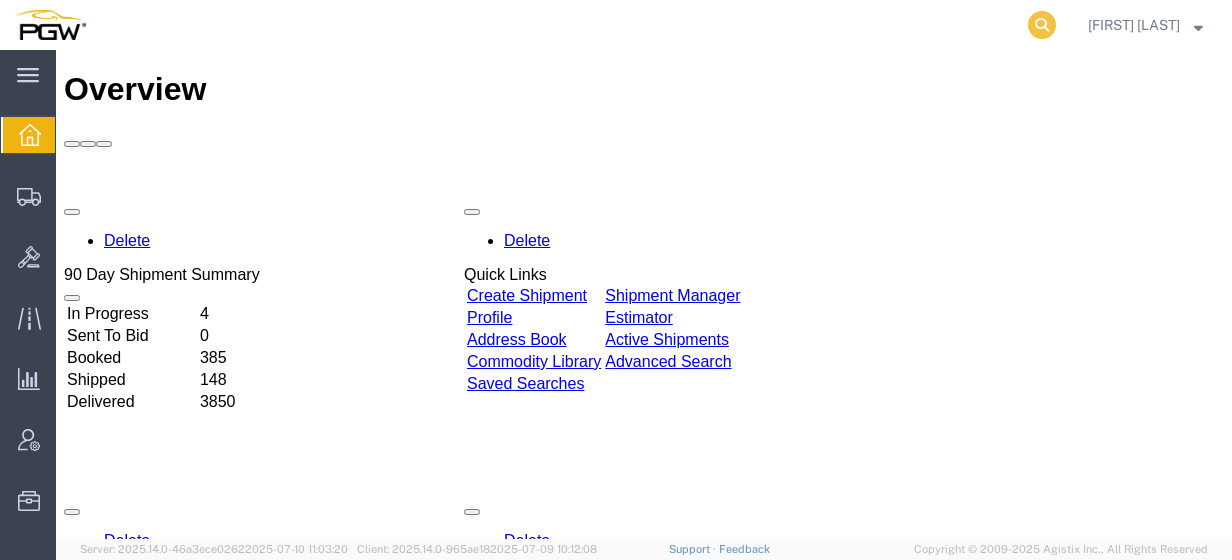 click 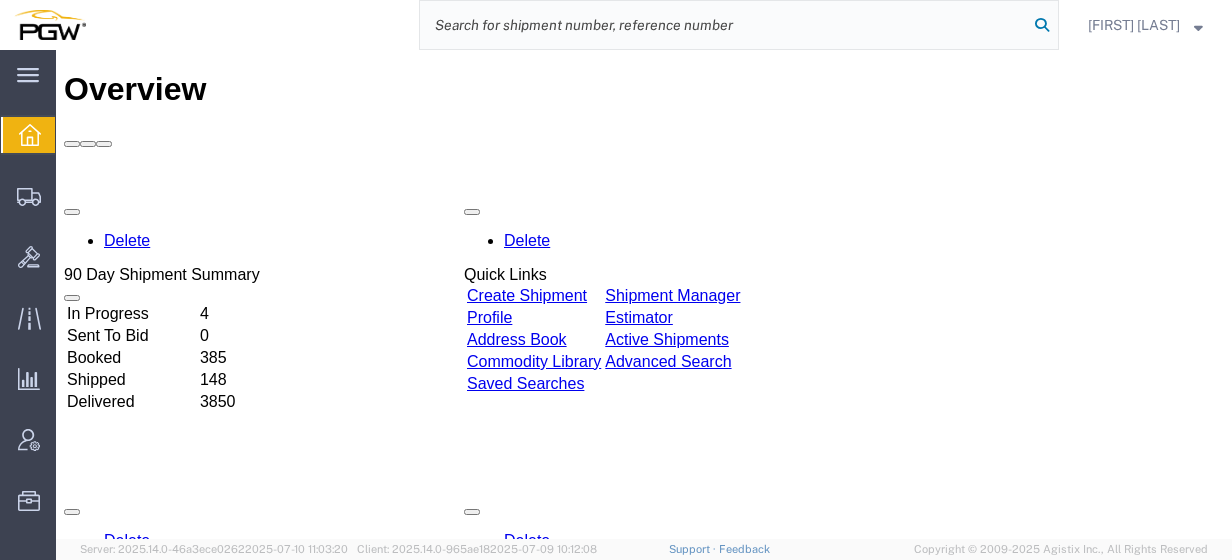 paste on "[NUMBER]" 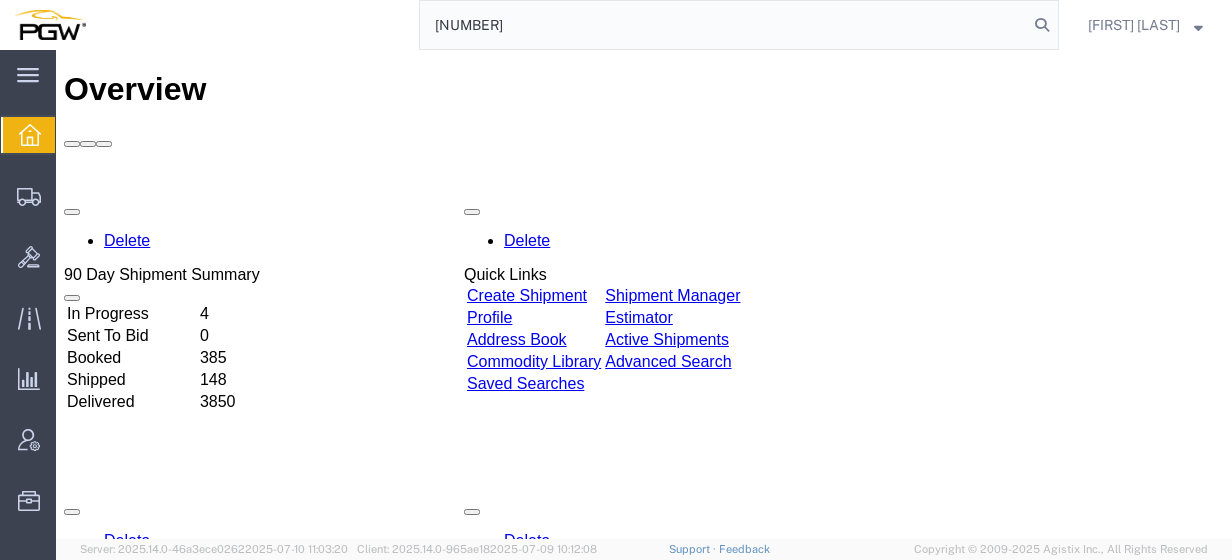 type on "[NUMBER]" 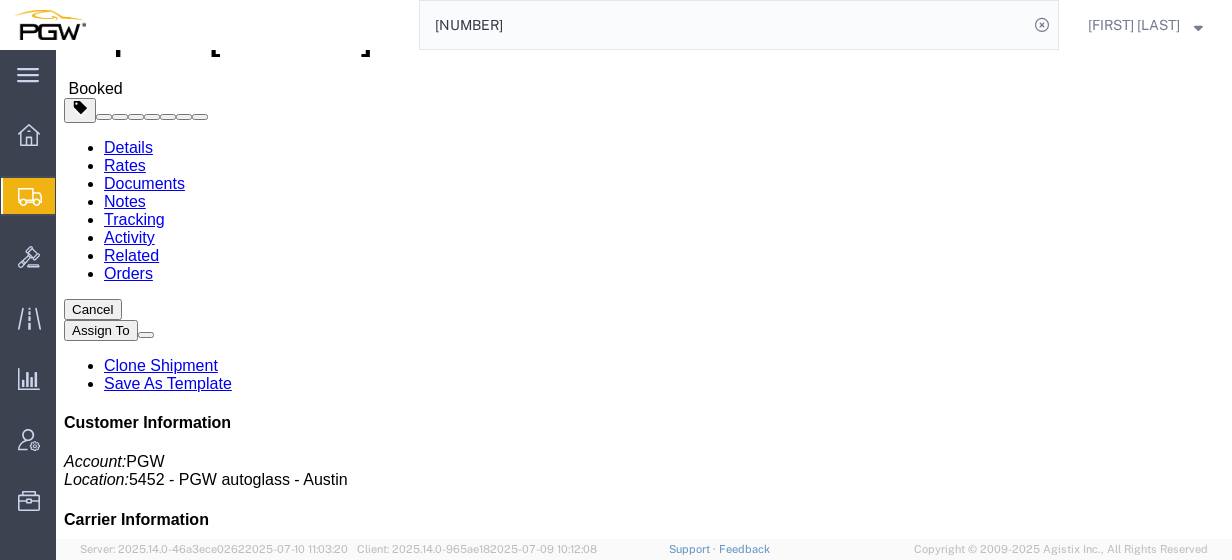 scroll, scrollTop: 88, scrollLeft: 0, axis: vertical 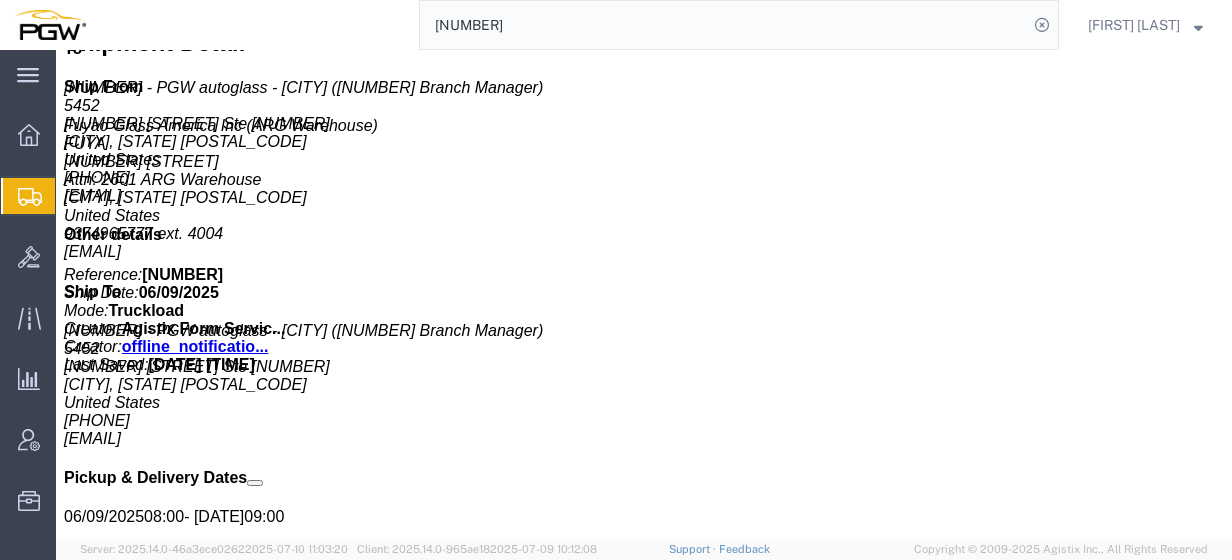 click 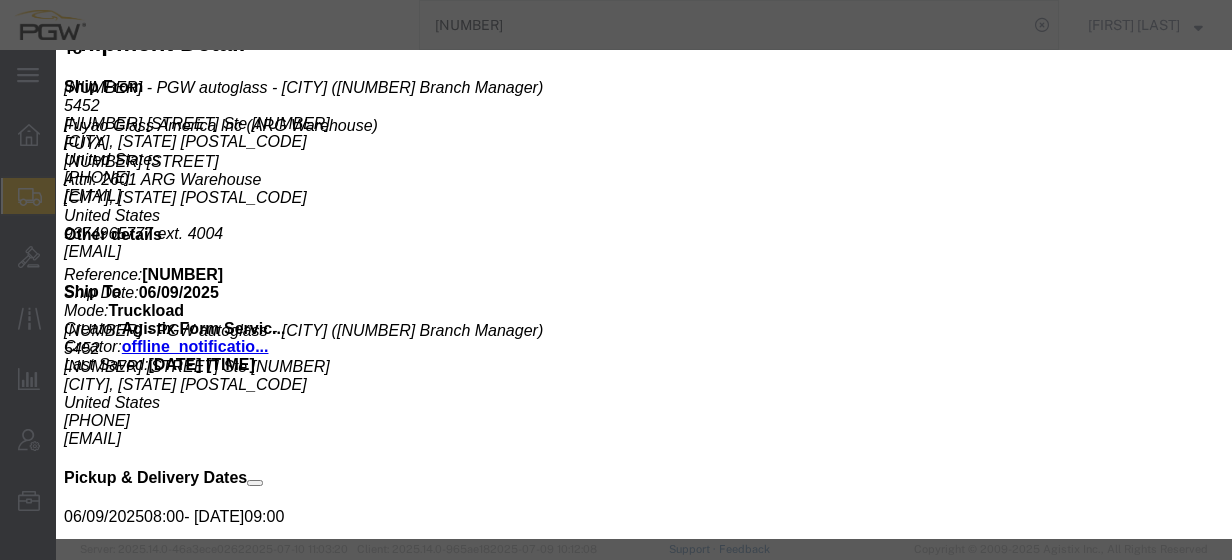 click 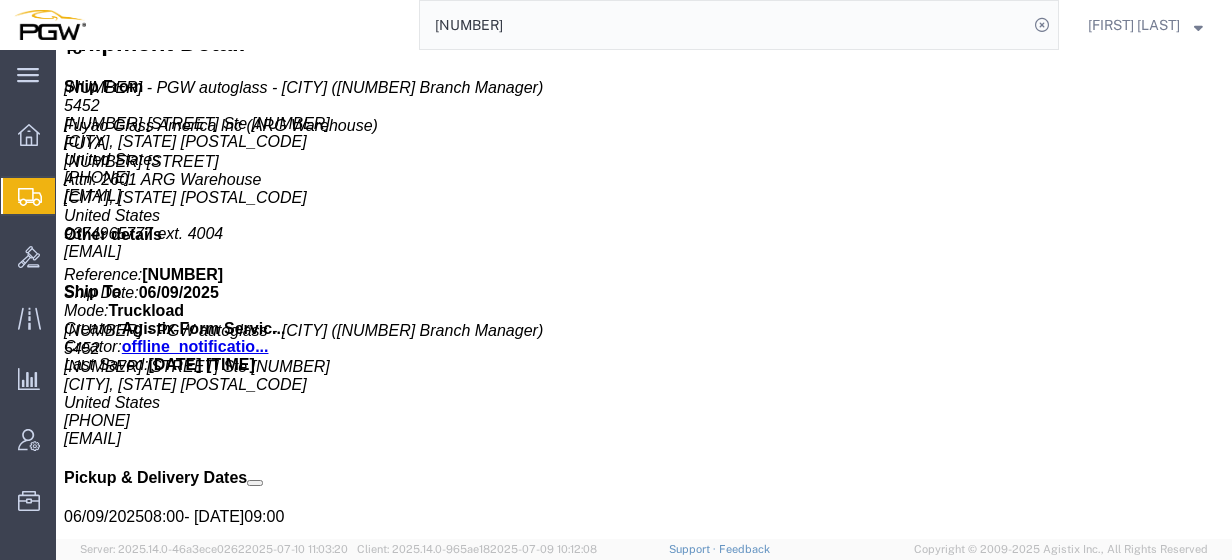 click on "Create from Template" 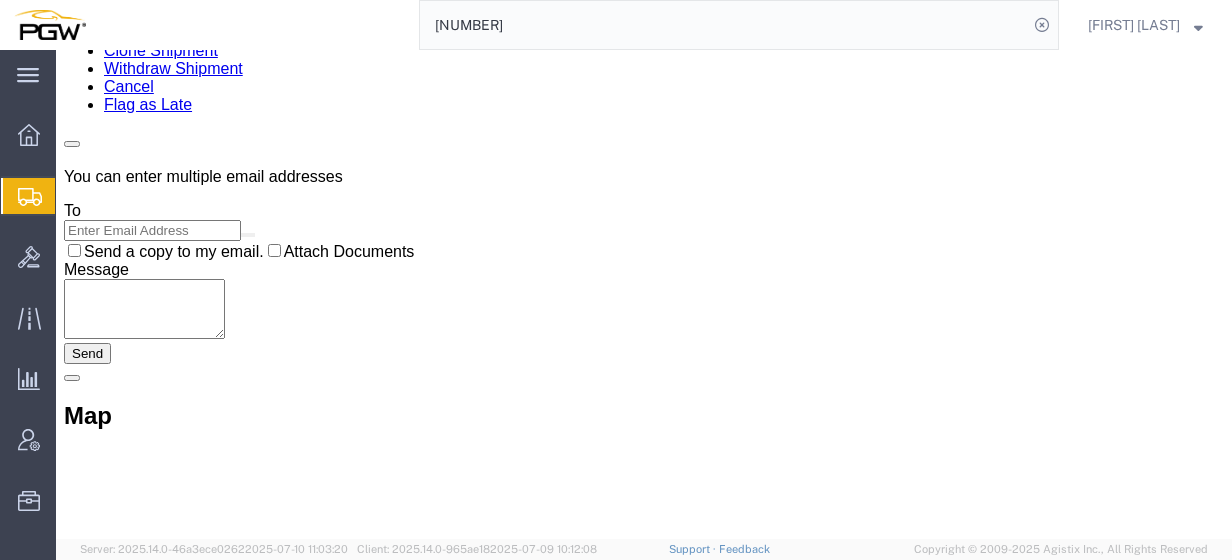 scroll, scrollTop: 0, scrollLeft: 0, axis: both 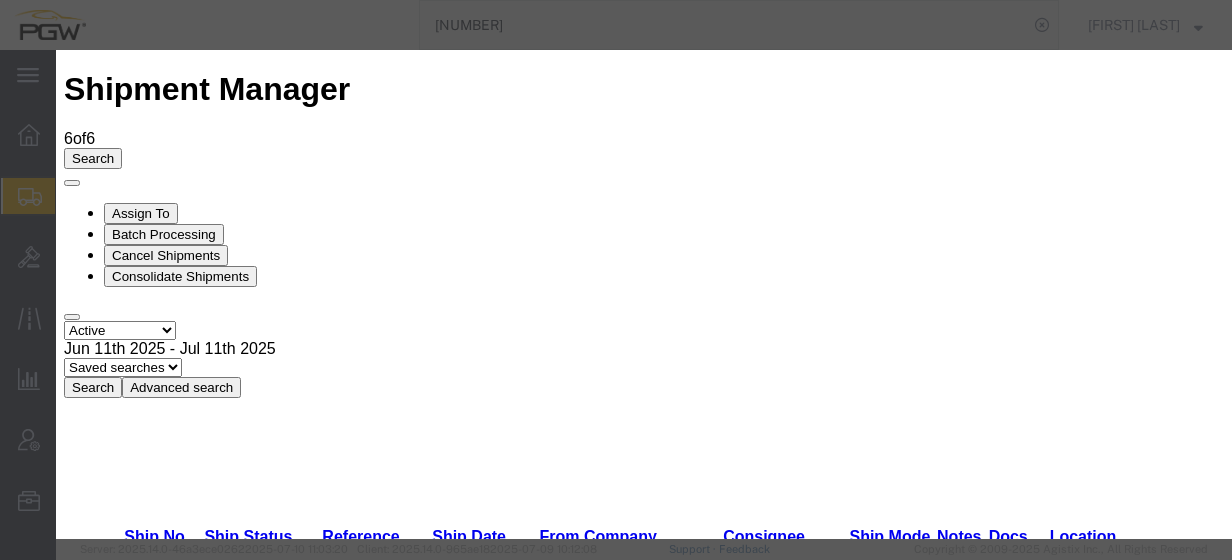 click on "Rack Returns! - Rack Returns" at bounding box center [210, 3879] 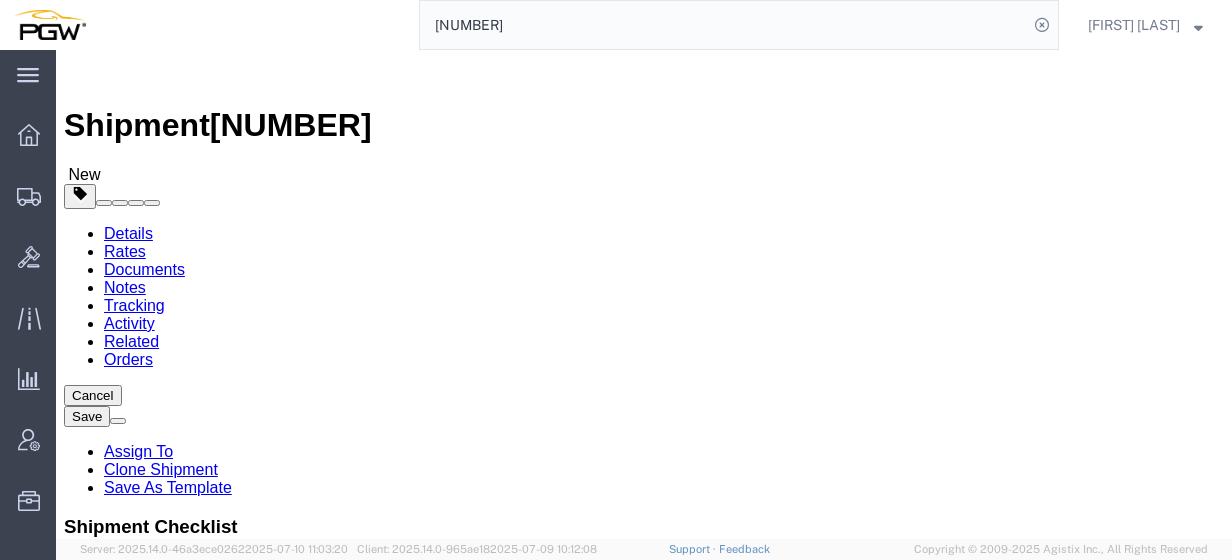 select on "28281" 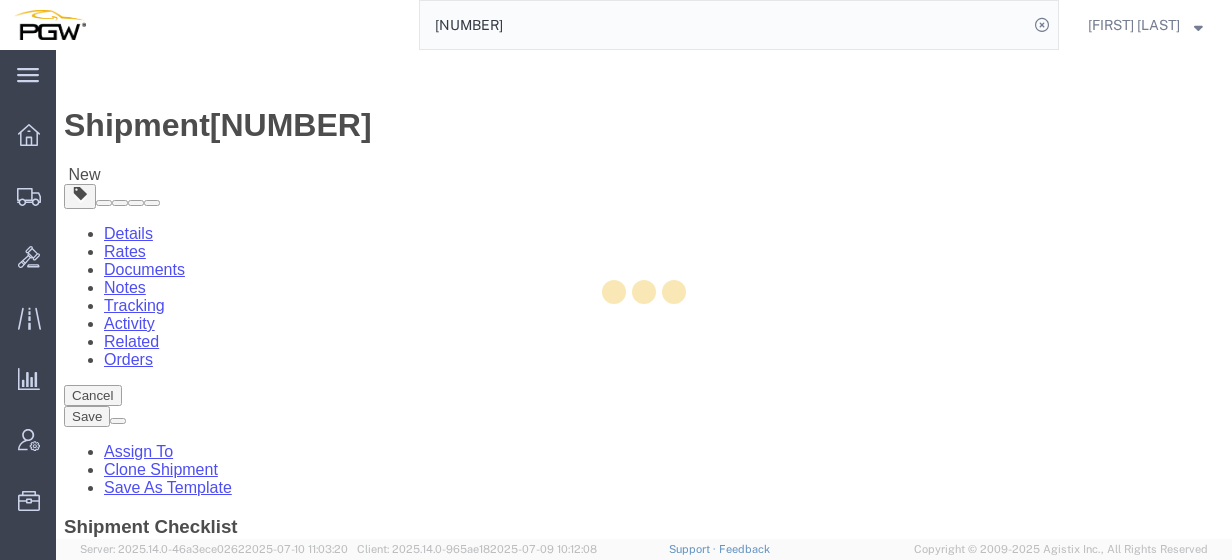 type on "5566" 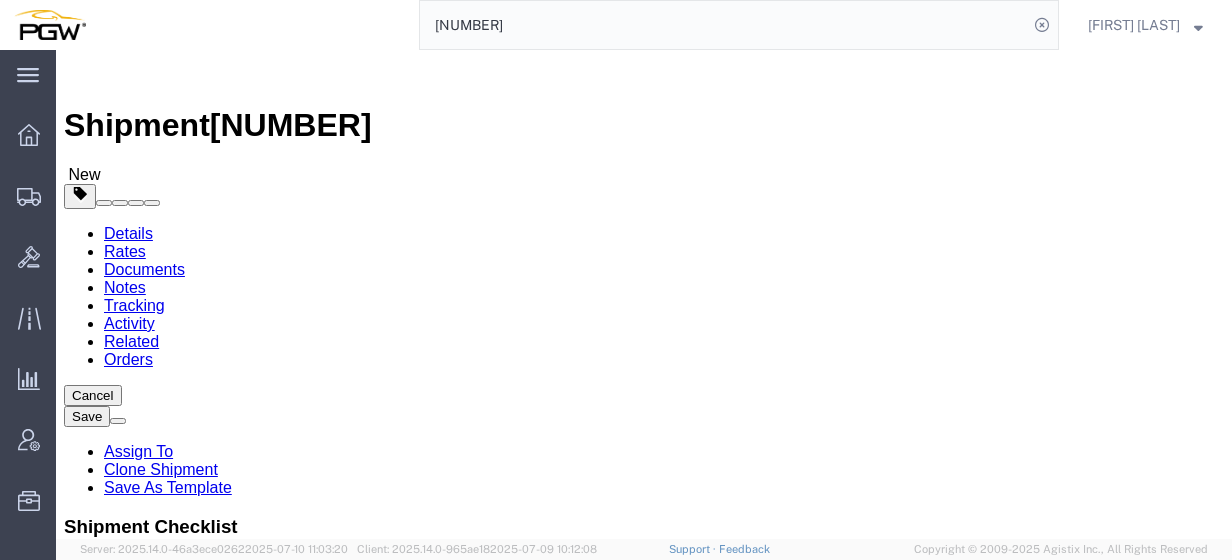 select on "FL" 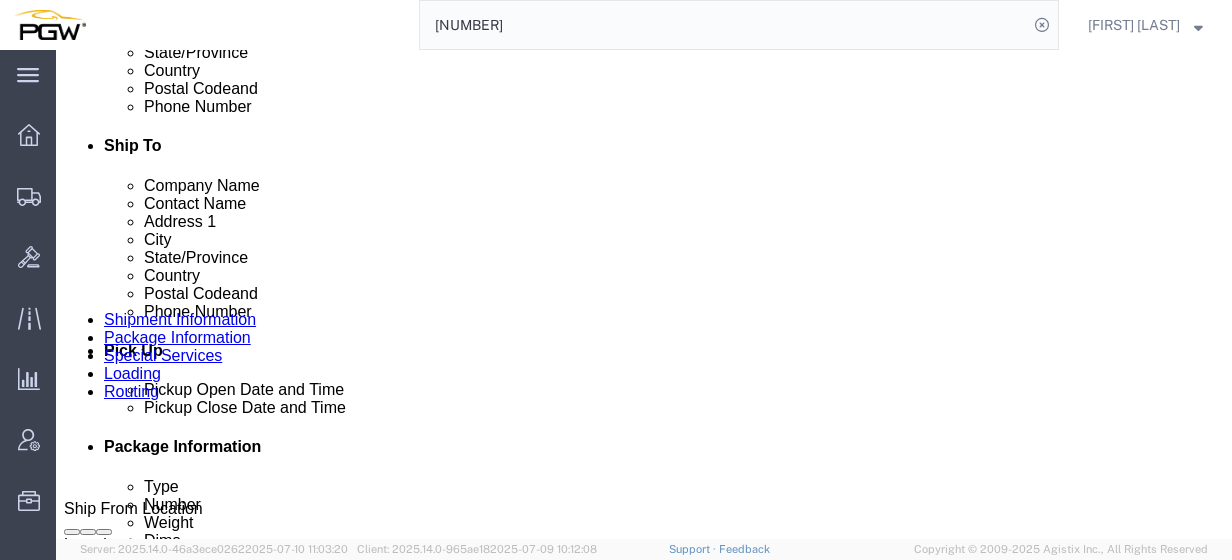 scroll, scrollTop: 648, scrollLeft: 0, axis: vertical 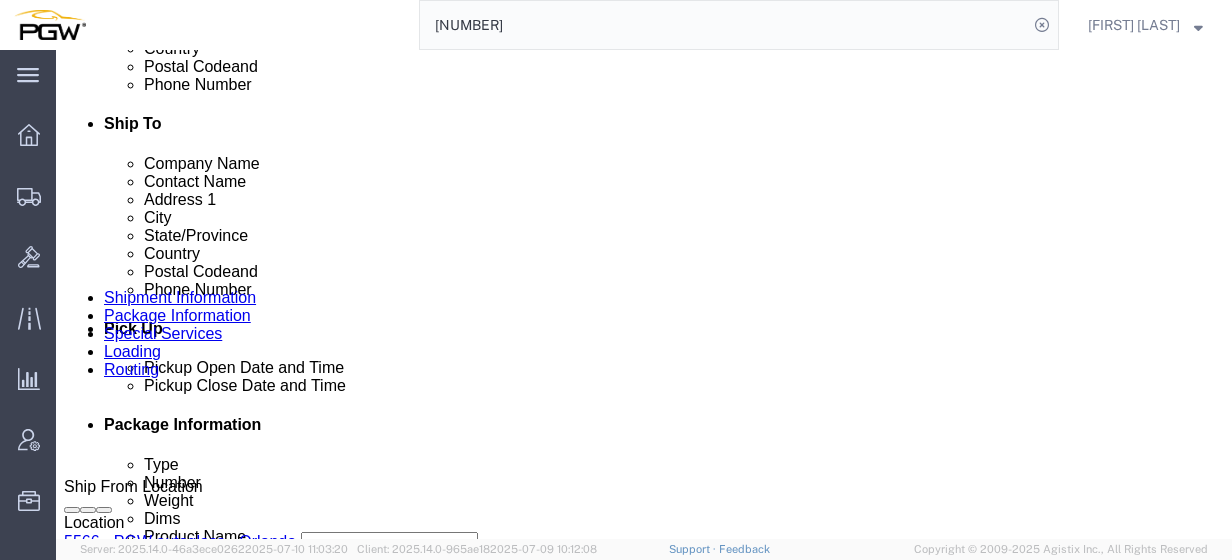 click on "Add Stop" 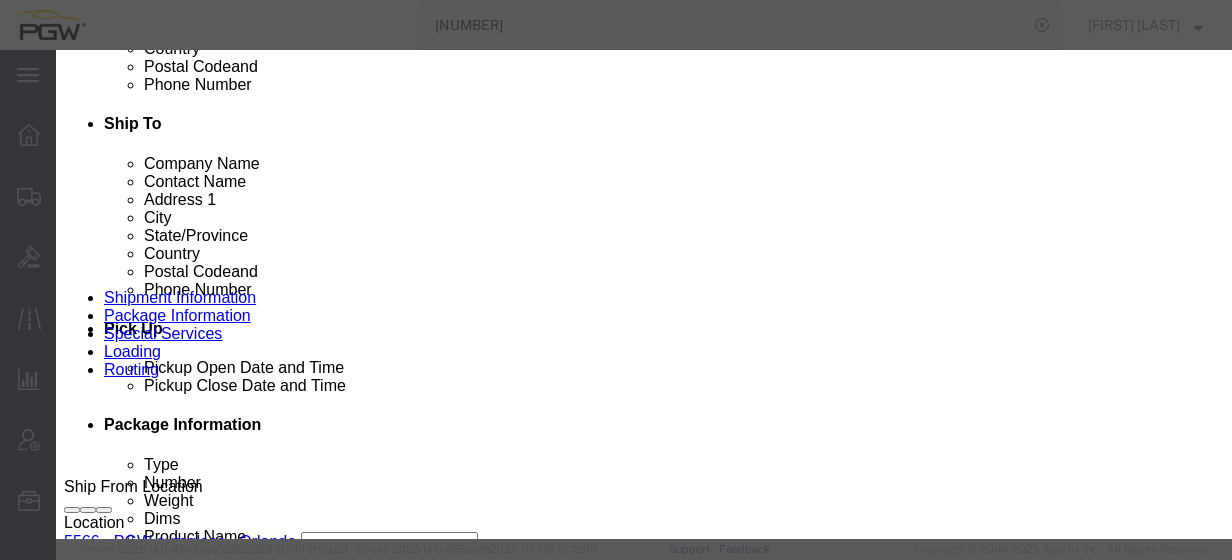type on "465" 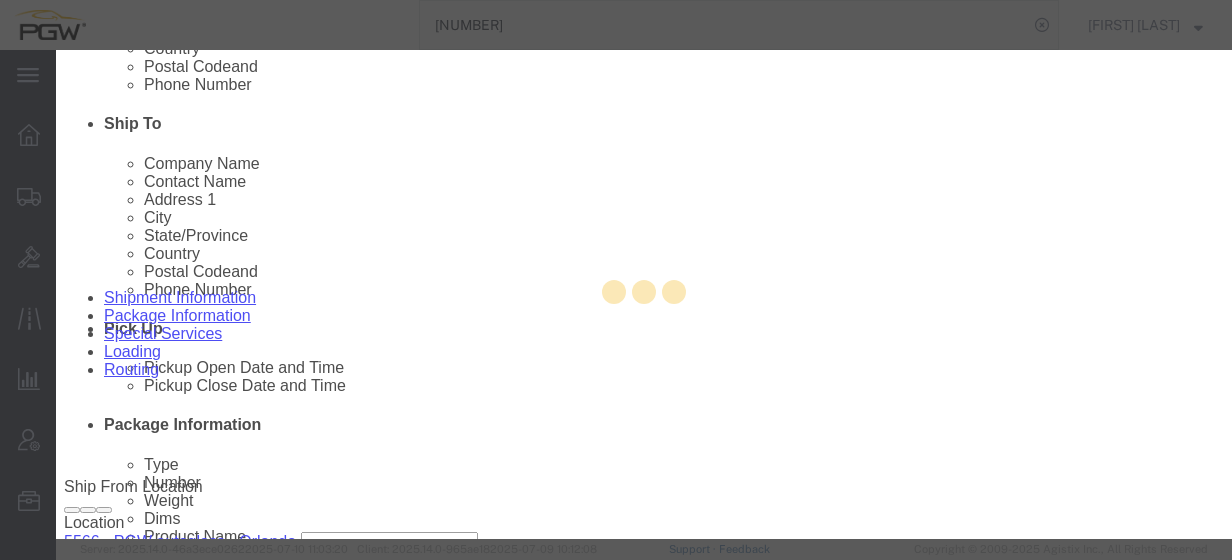 type on "5465" 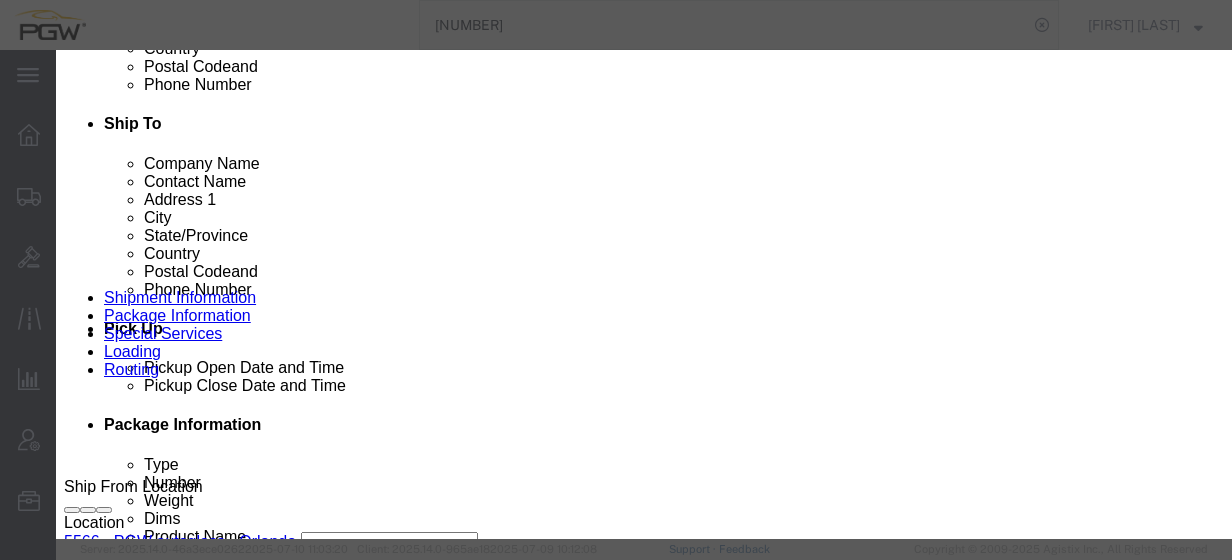 click on "Save" 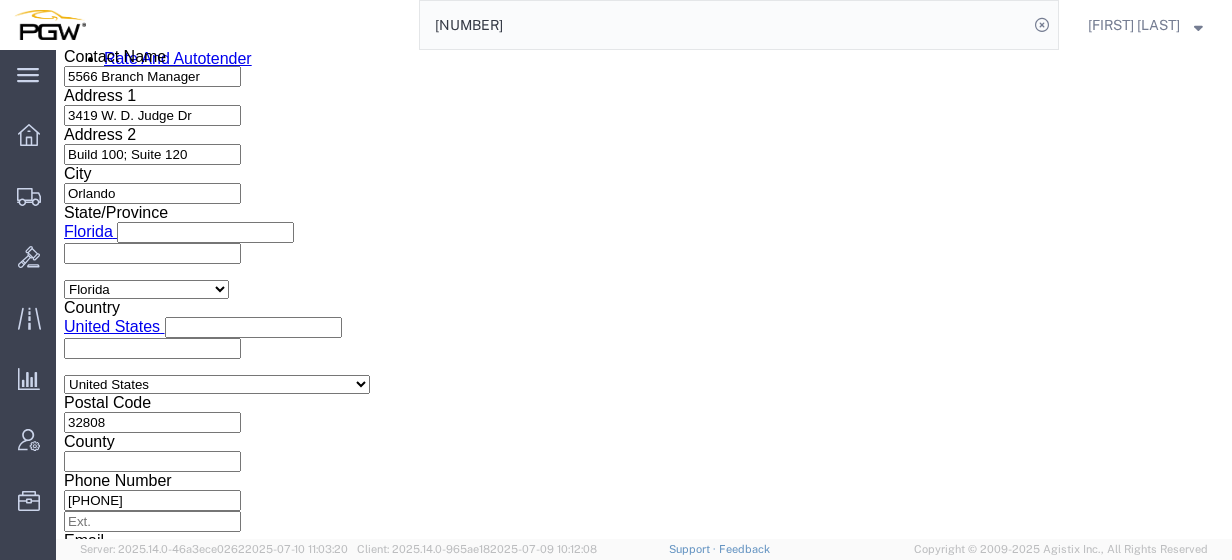 scroll, scrollTop: 1310, scrollLeft: 0, axis: vertical 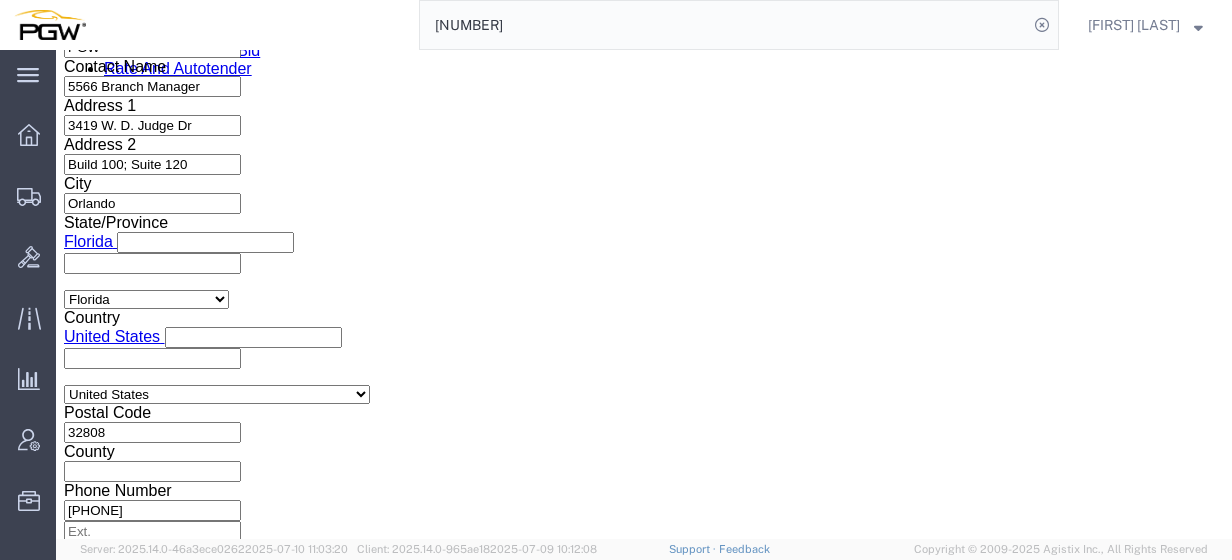 click on "Jul 11 2025 9:00 AM" 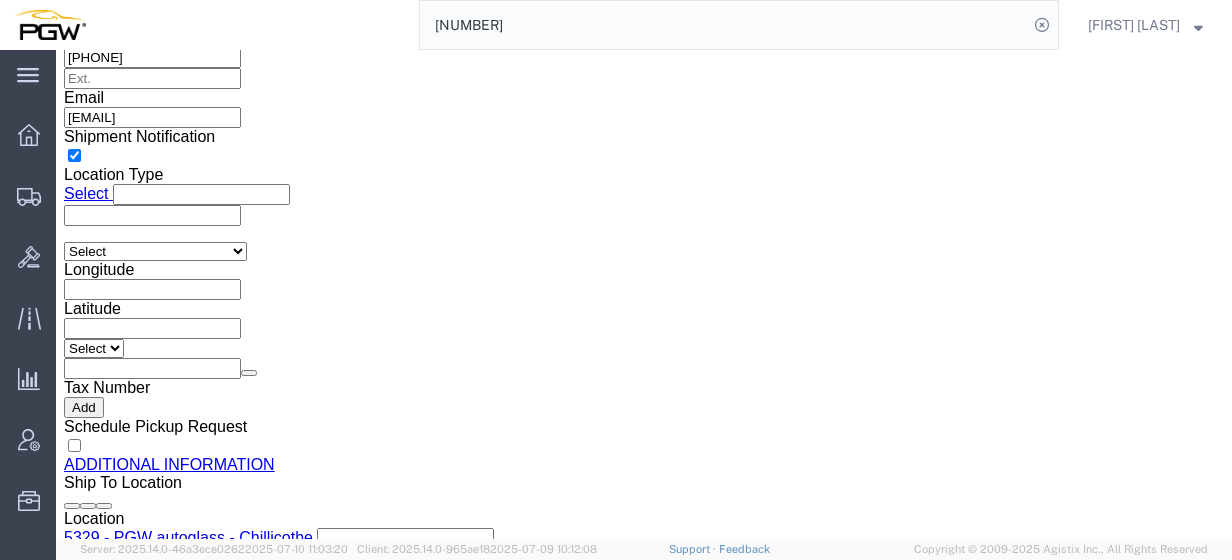 click on "10:00 AM" 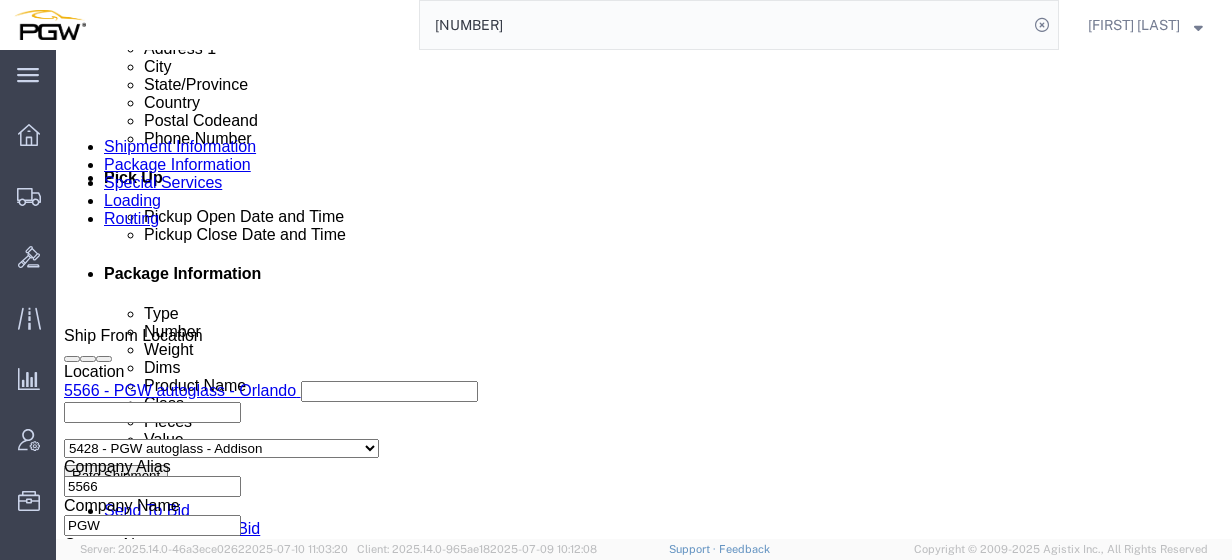 scroll, scrollTop: 796, scrollLeft: 0, axis: vertical 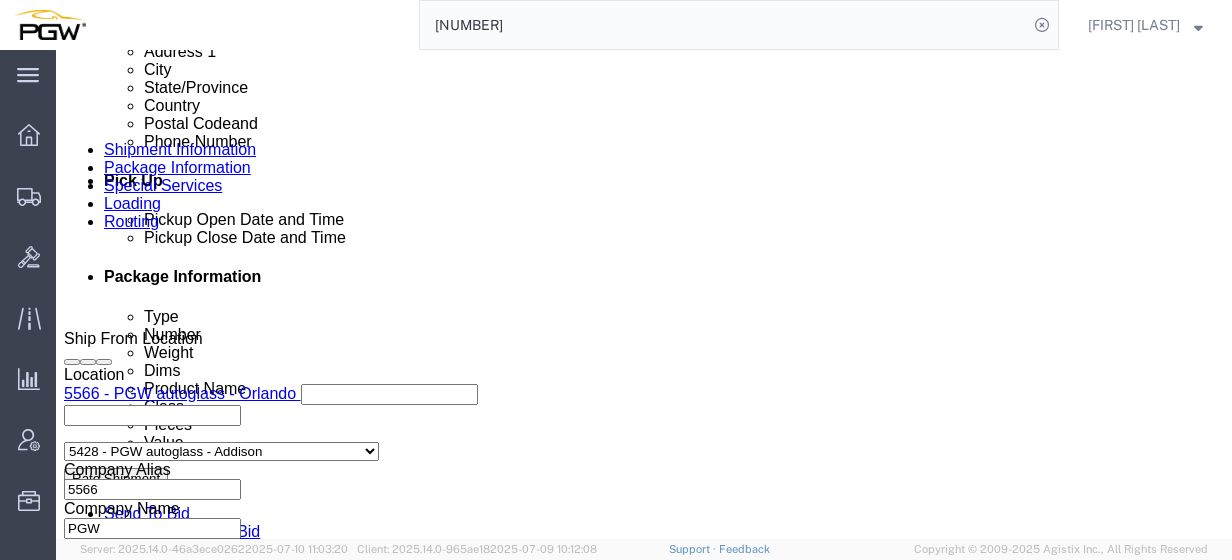 type on "[NUMBER]" 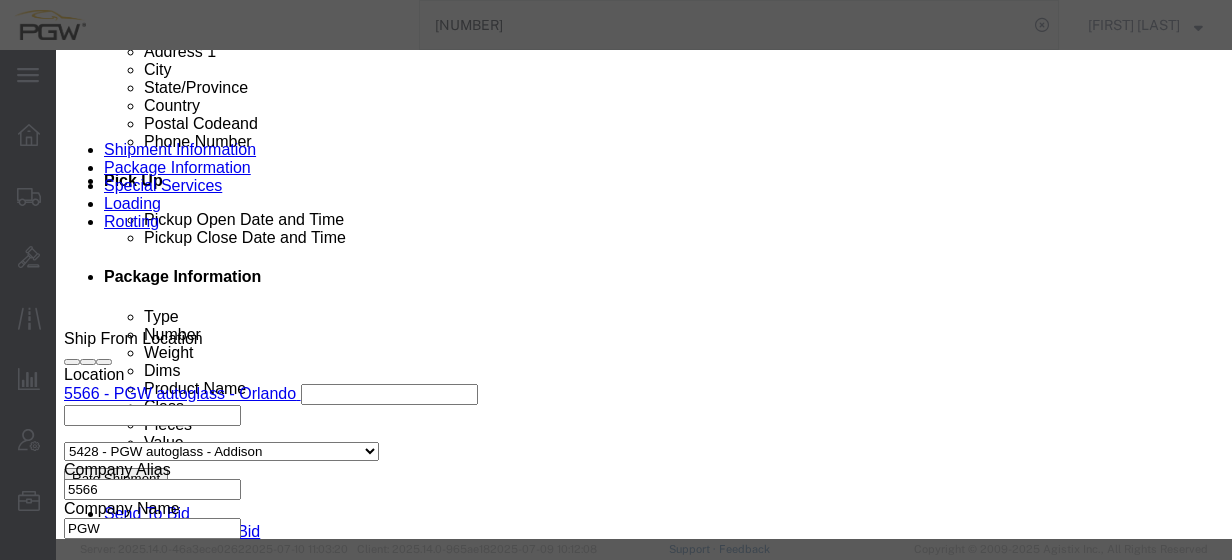 type on "[NUMBER]" 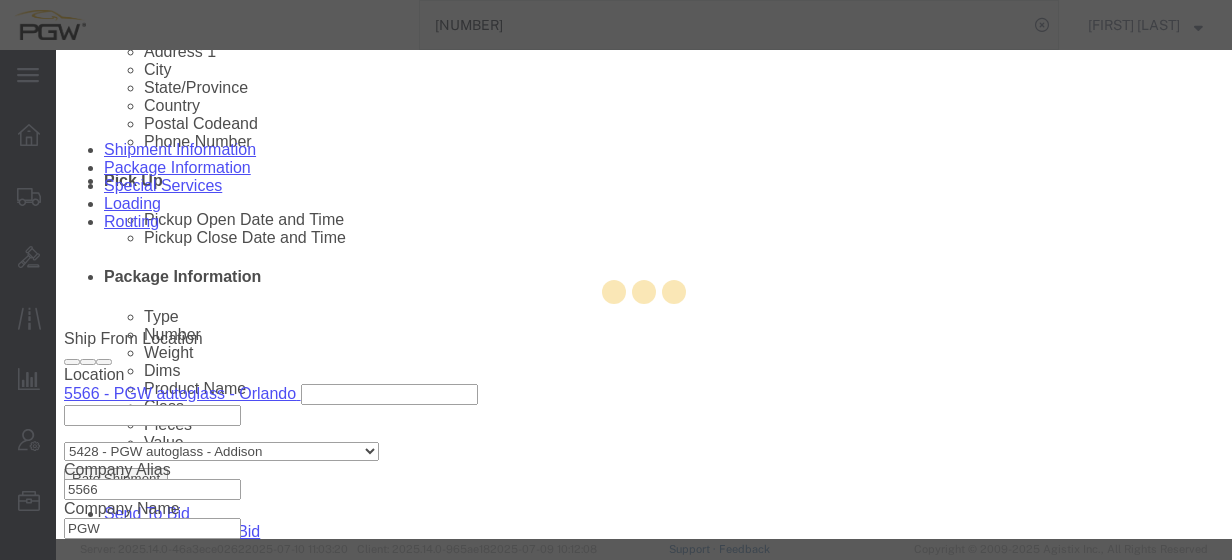 type on "5566" 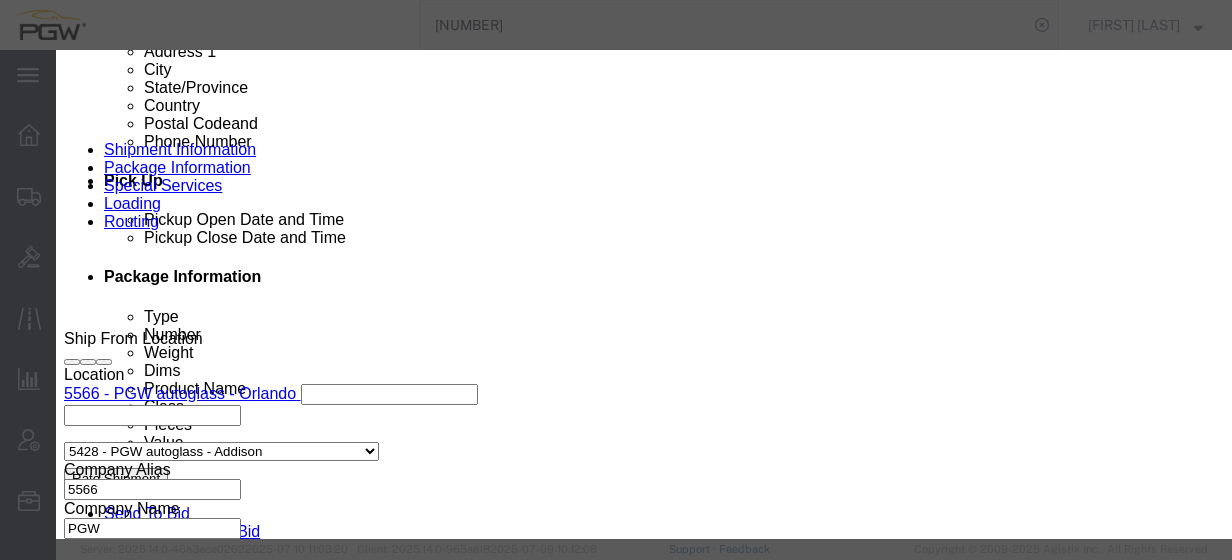 scroll, scrollTop: 572, scrollLeft: 0, axis: vertical 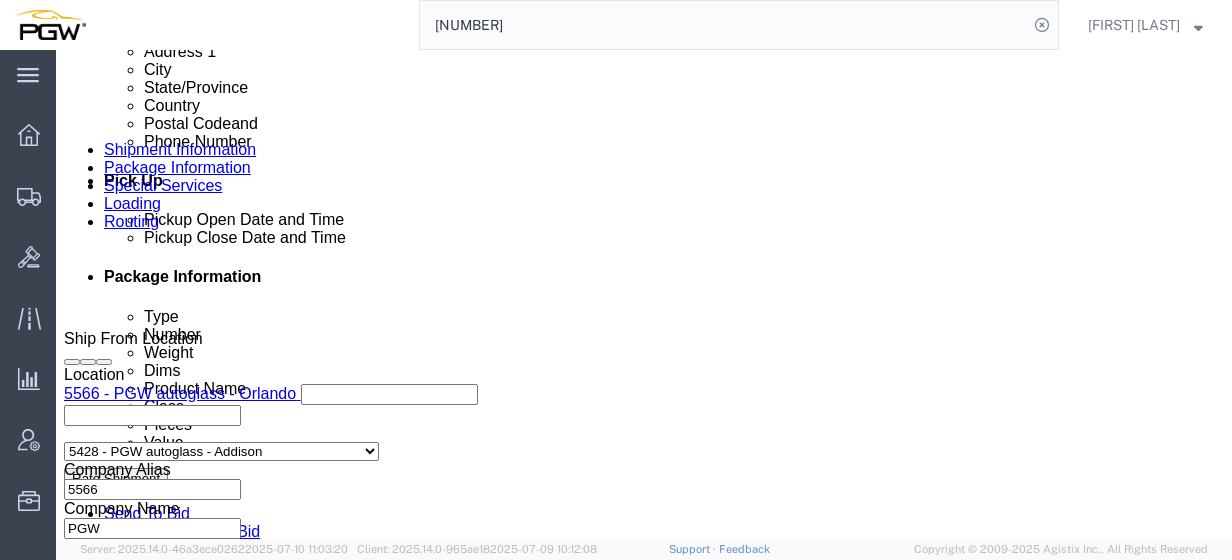 click on "Edit" 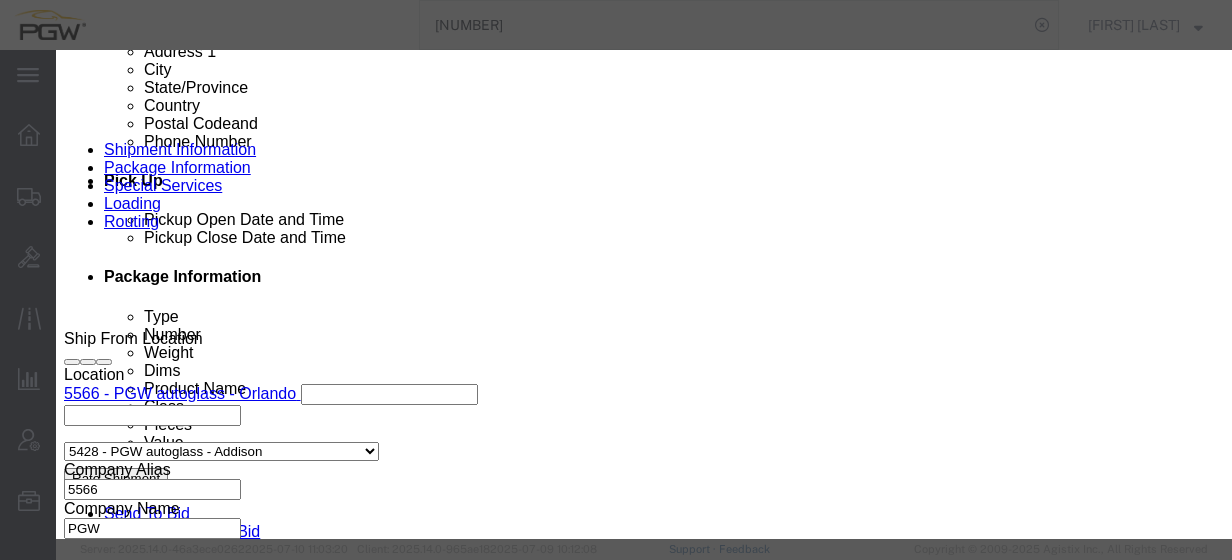 type on "465" 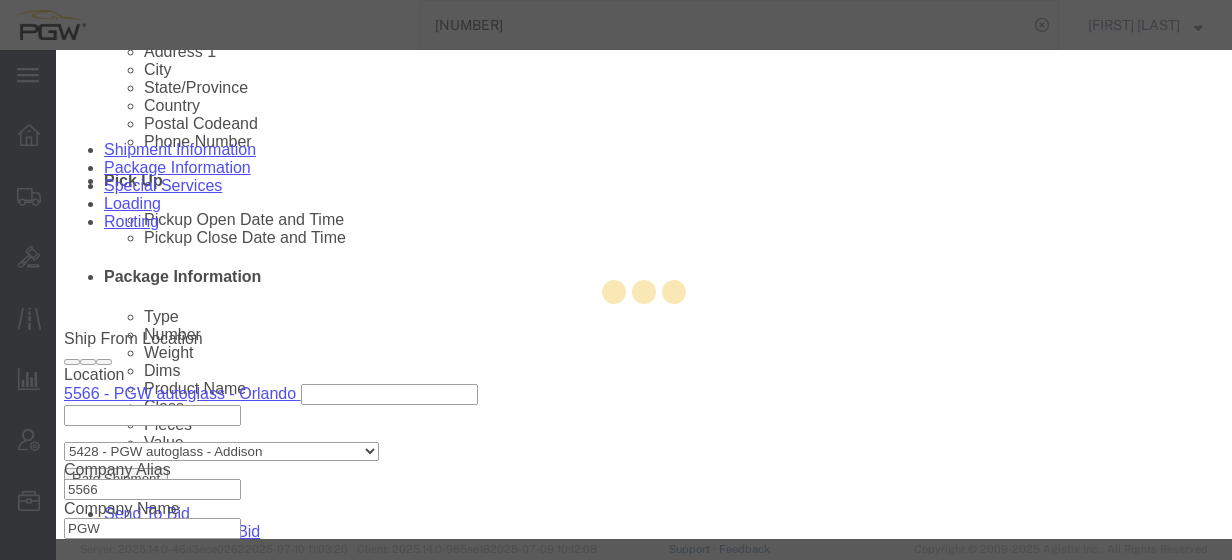 type on "5465" 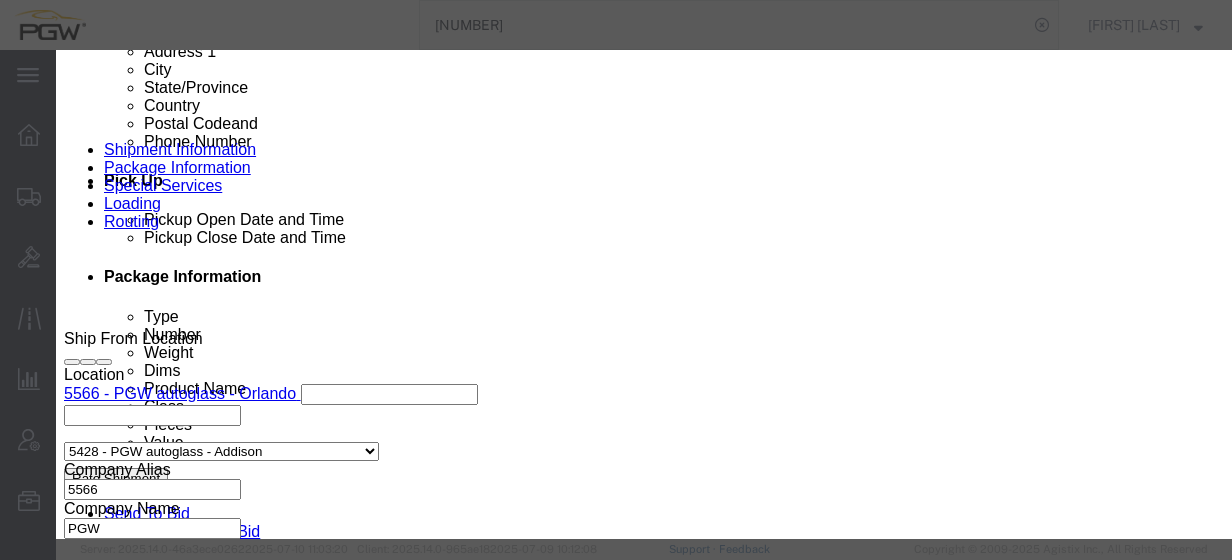 select on "GA" 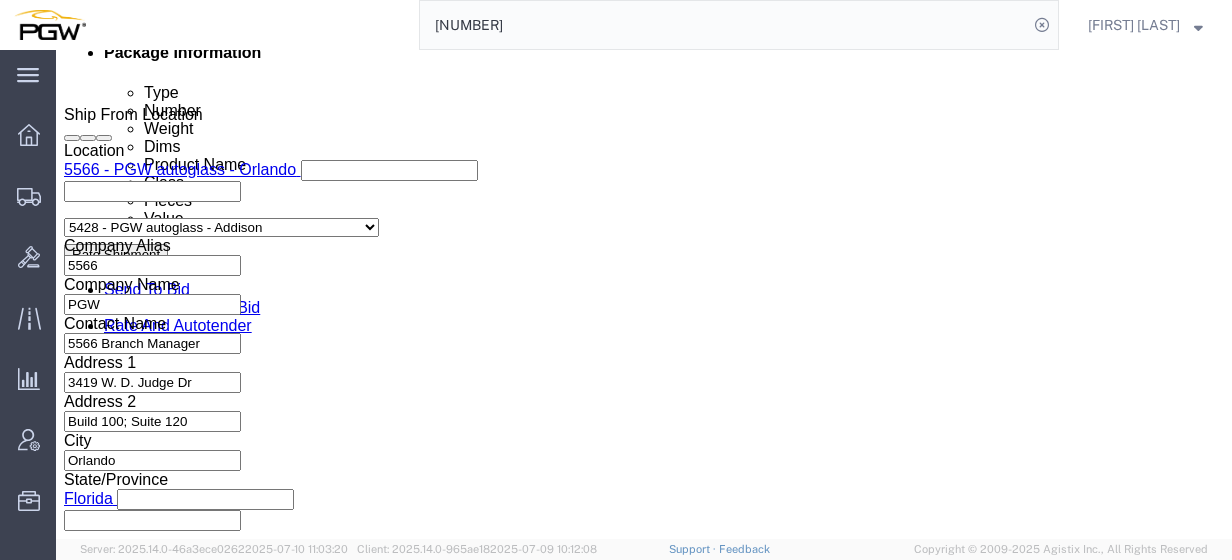 scroll, scrollTop: 1030, scrollLeft: 0, axis: vertical 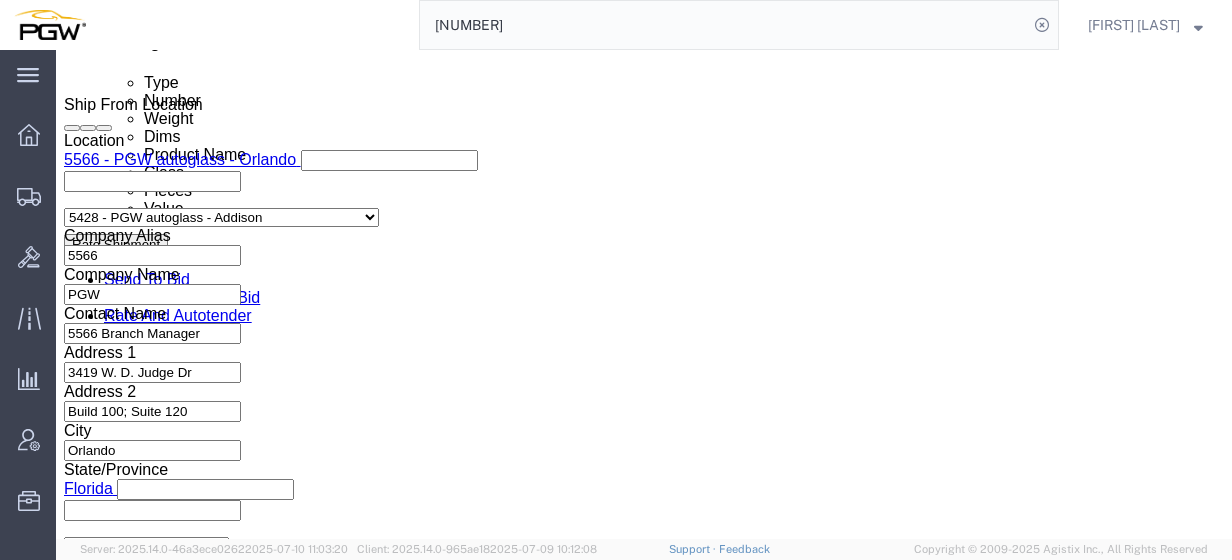 click on "Schedule appointment" 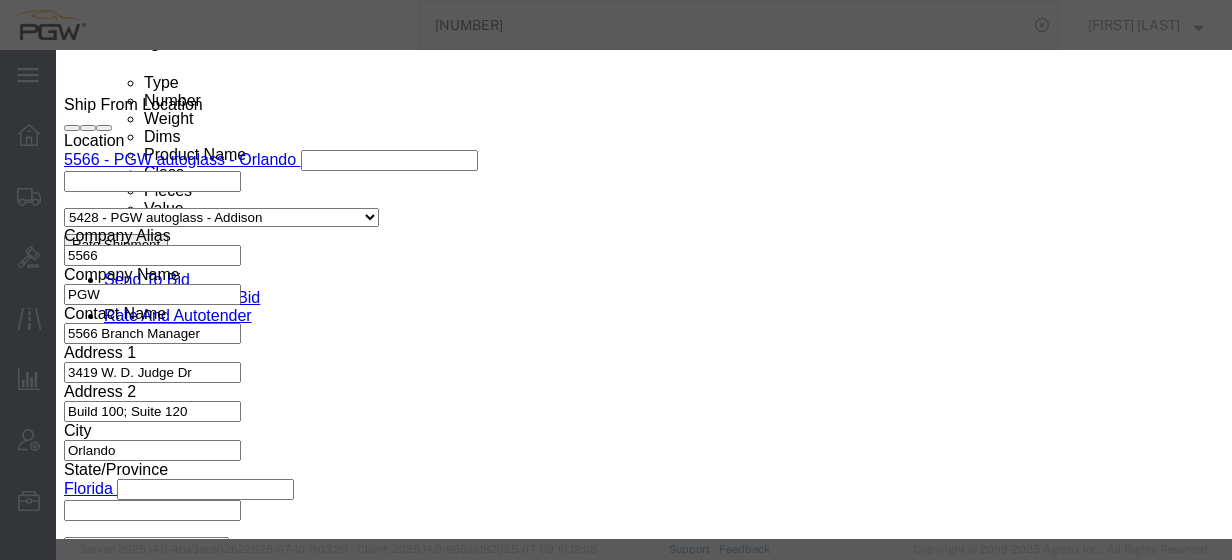 select 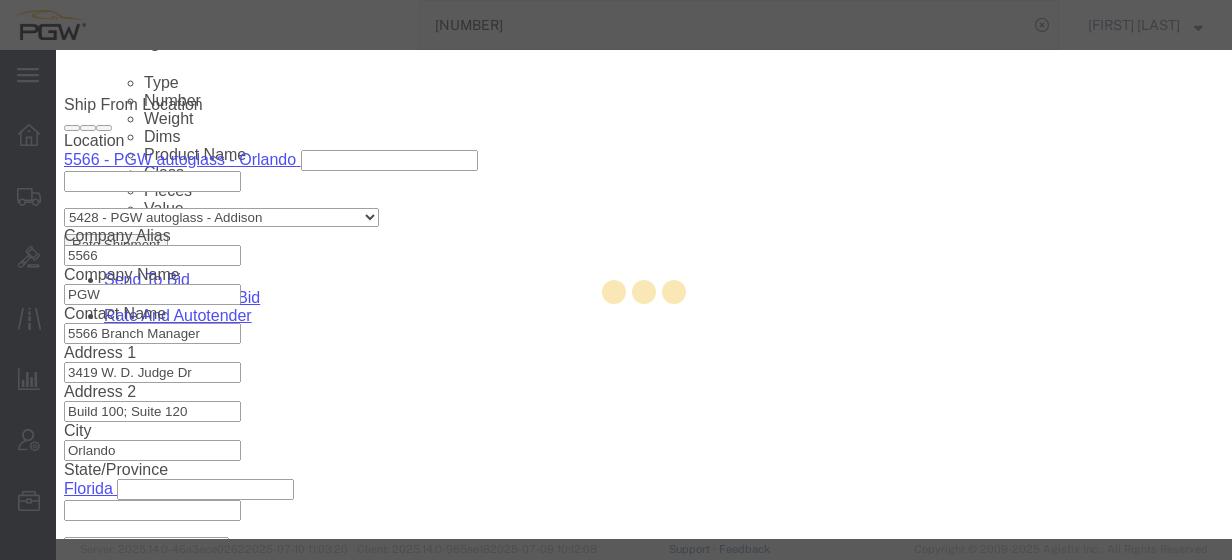 type 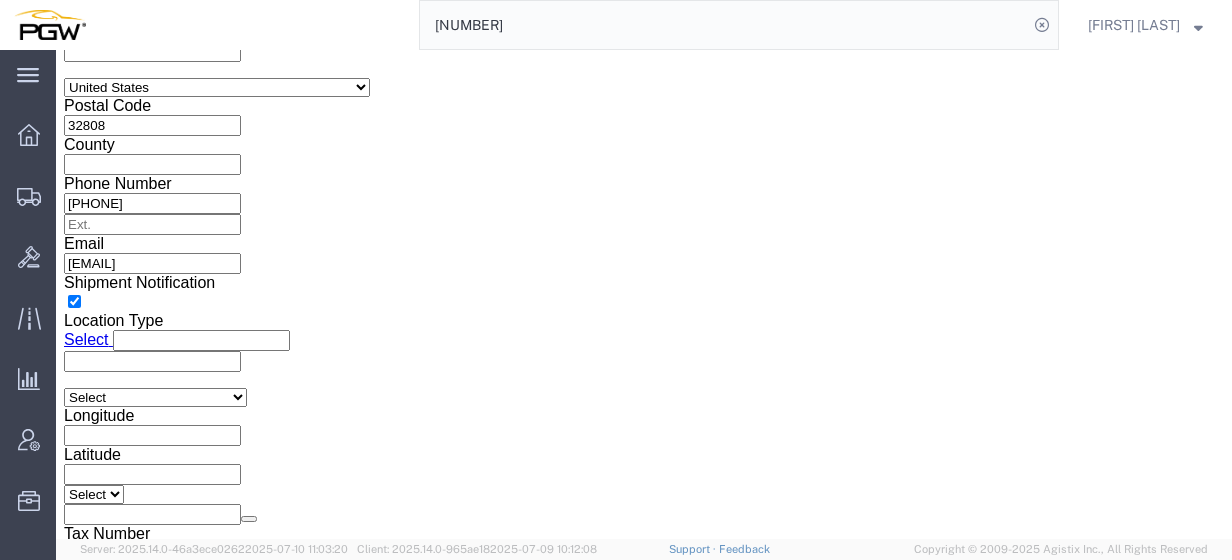 scroll, scrollTop: 1053, scrollLeft: 0, axis: vertical 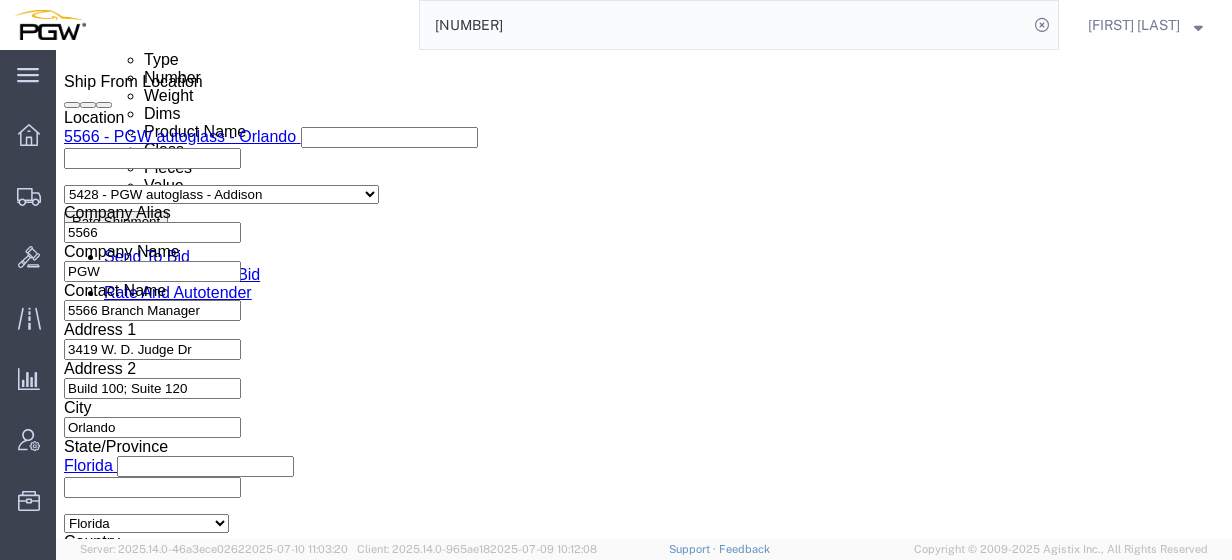 click 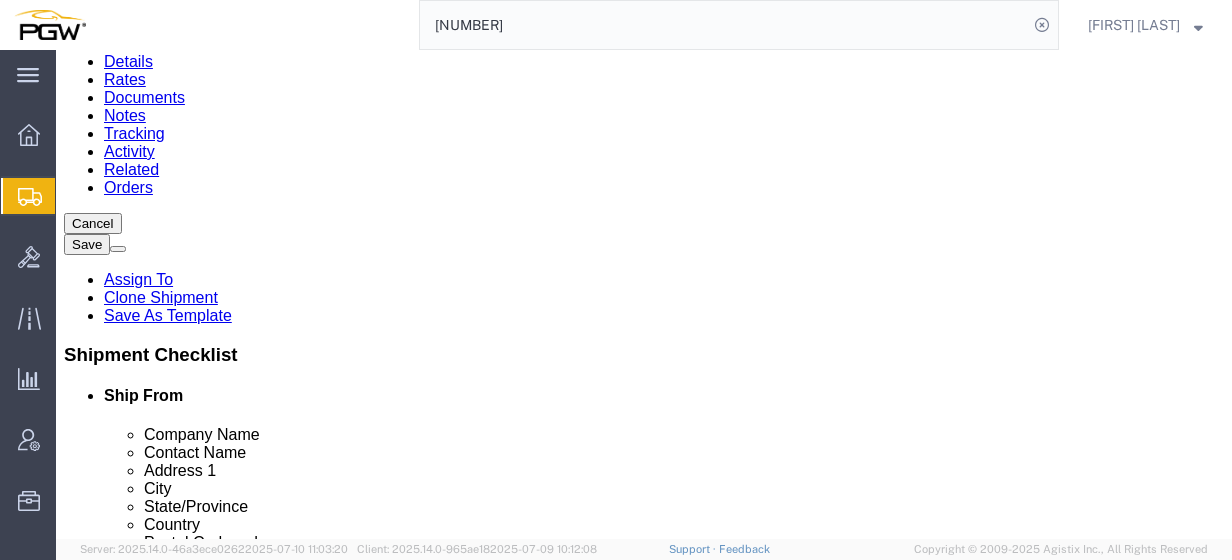scroll, scrollTop: 170, scrollLeft: 0, axis: vertical 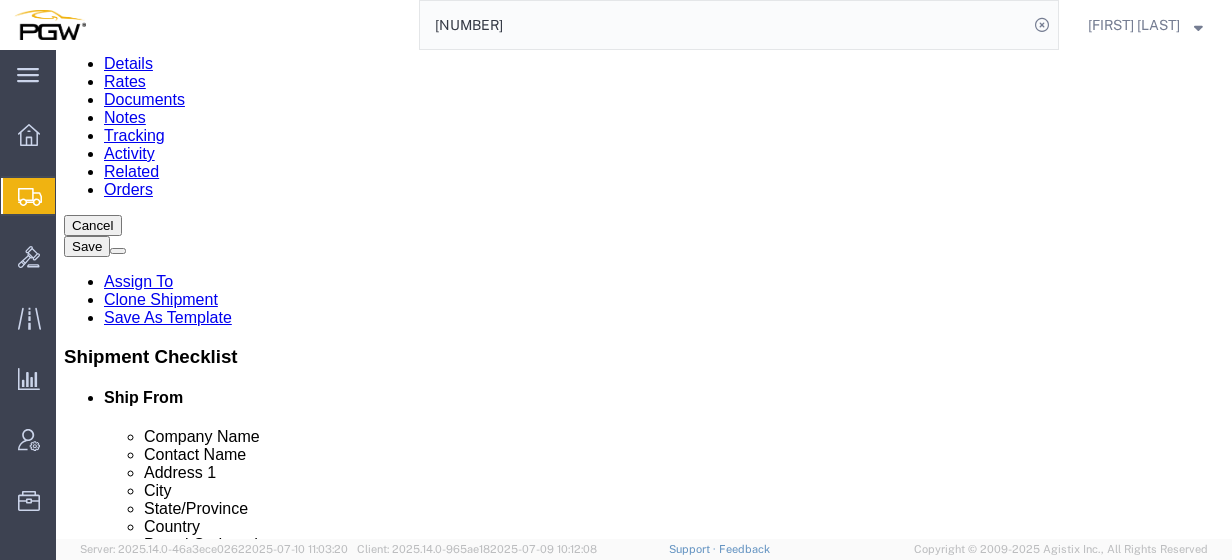 drag, startPoint x: 204, startPoint y: 251, endPoint x: 120, endPoint y: 254, distance: 84.05355 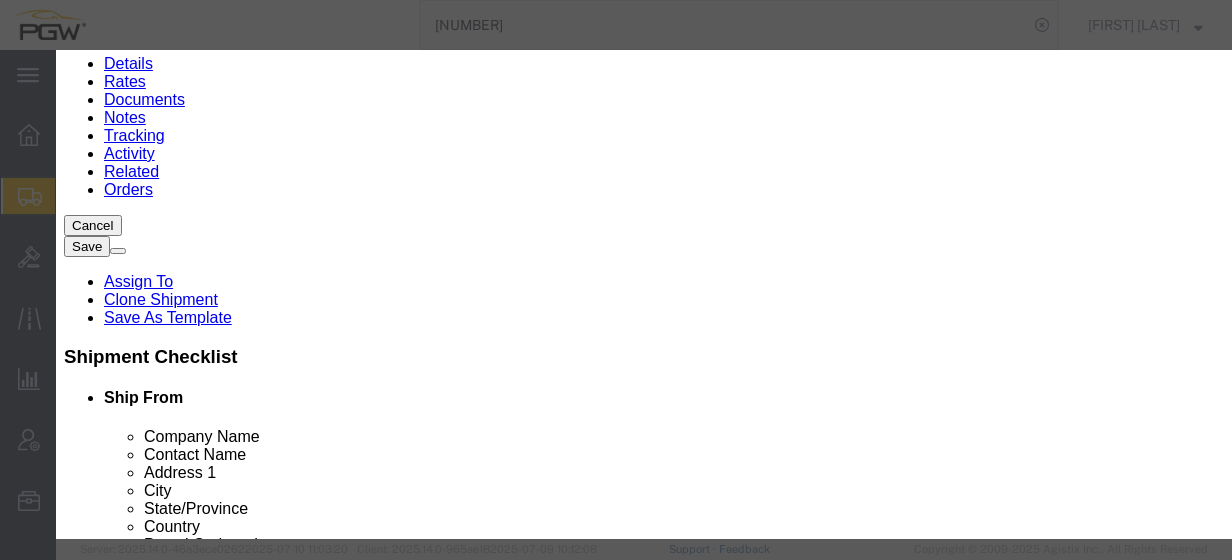 drag, startPoint x: 369, startPoint y: 194, endPoint x: 225, endPoint y: 202, distance: 144.22205 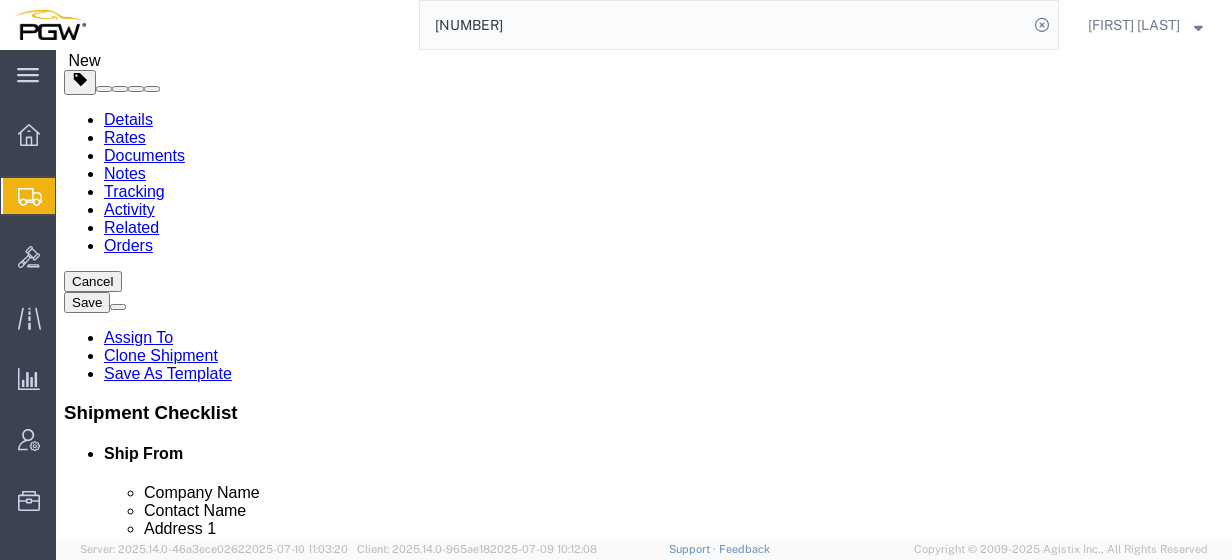 scroll, scrollTop: 109, scrollLeft: 0, axis: vertical 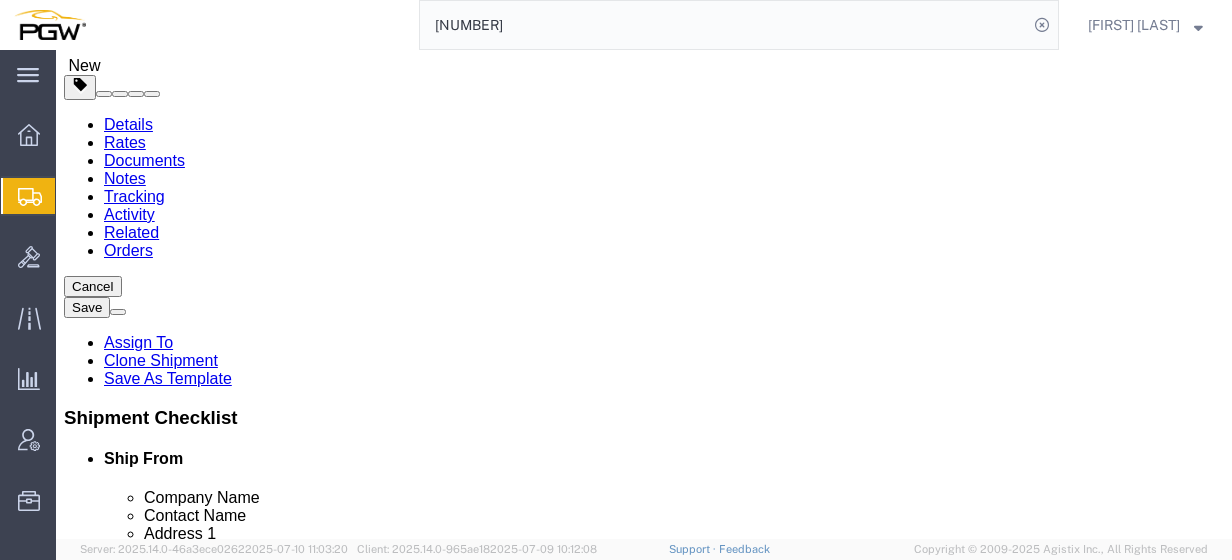 click 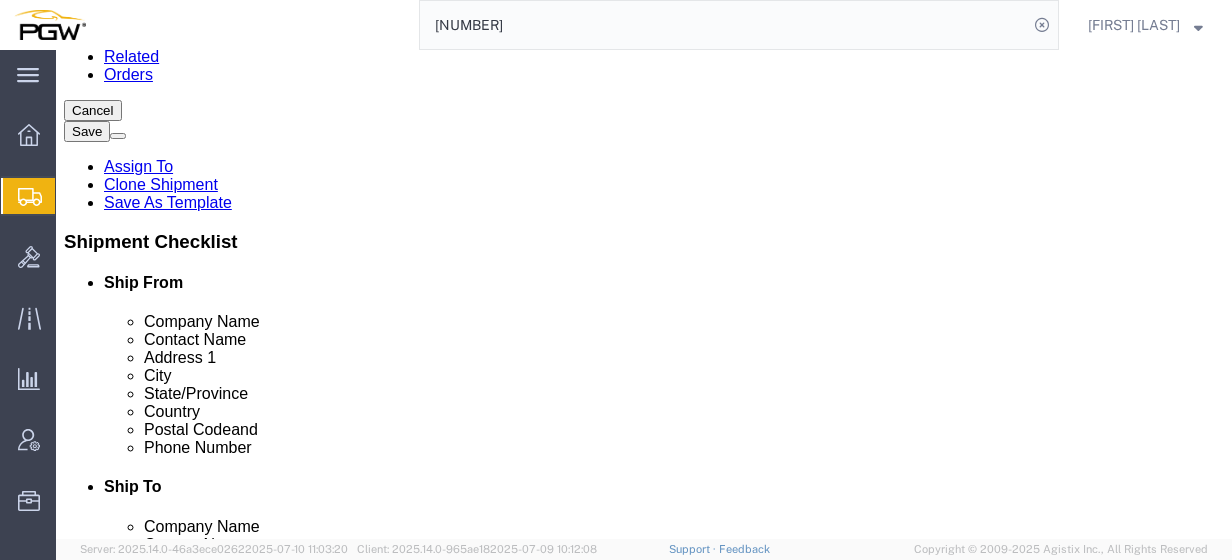 scroll, scrollTop: 289, scrollLeft: 0, axis: vertical 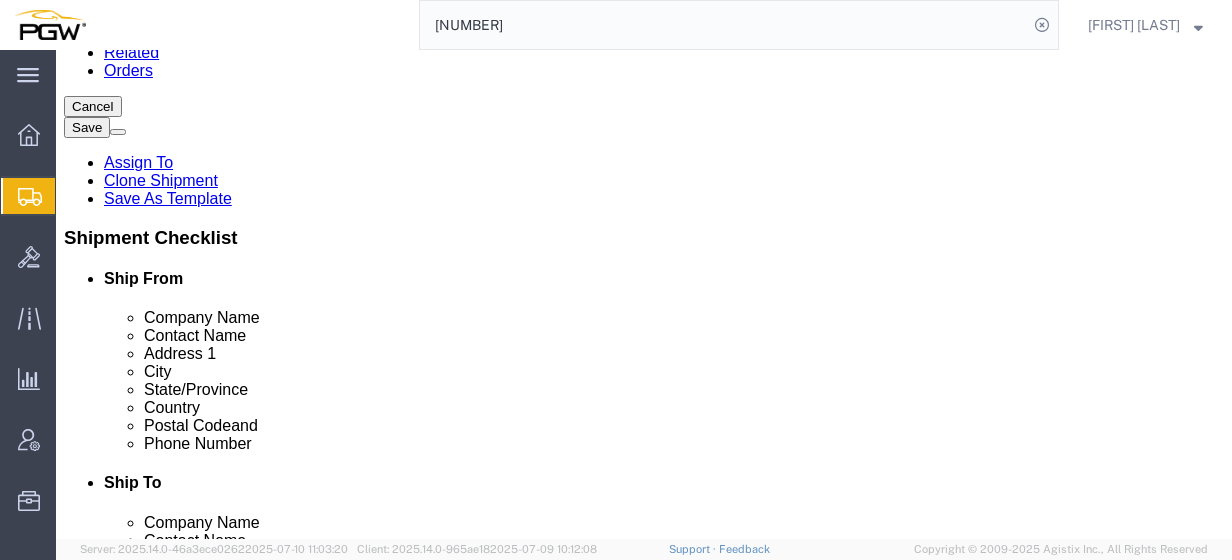 click on "5.00 Each" 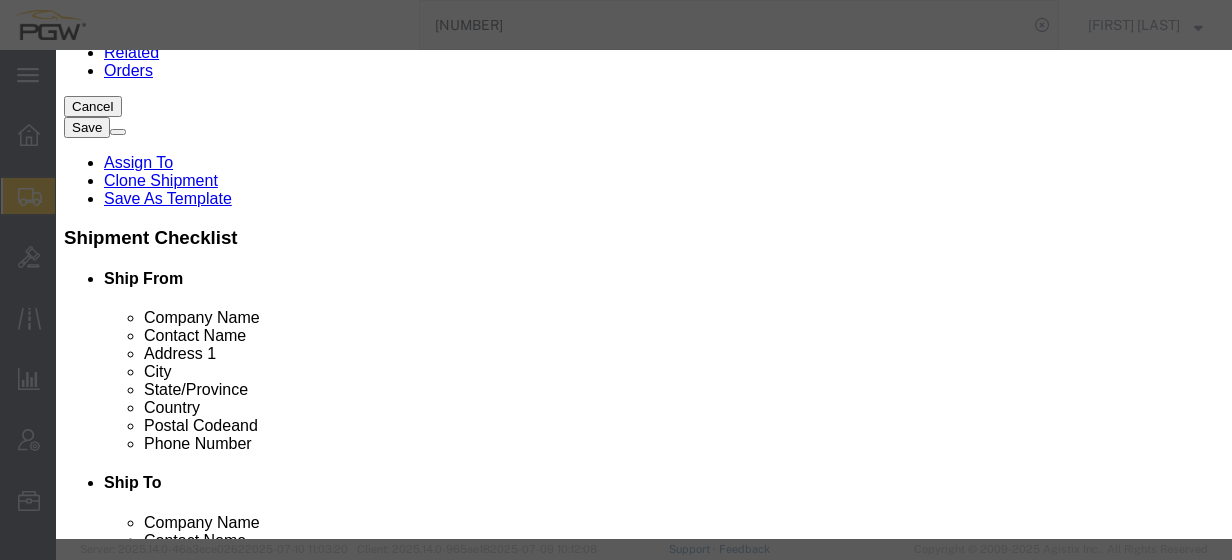 click on "5.00" 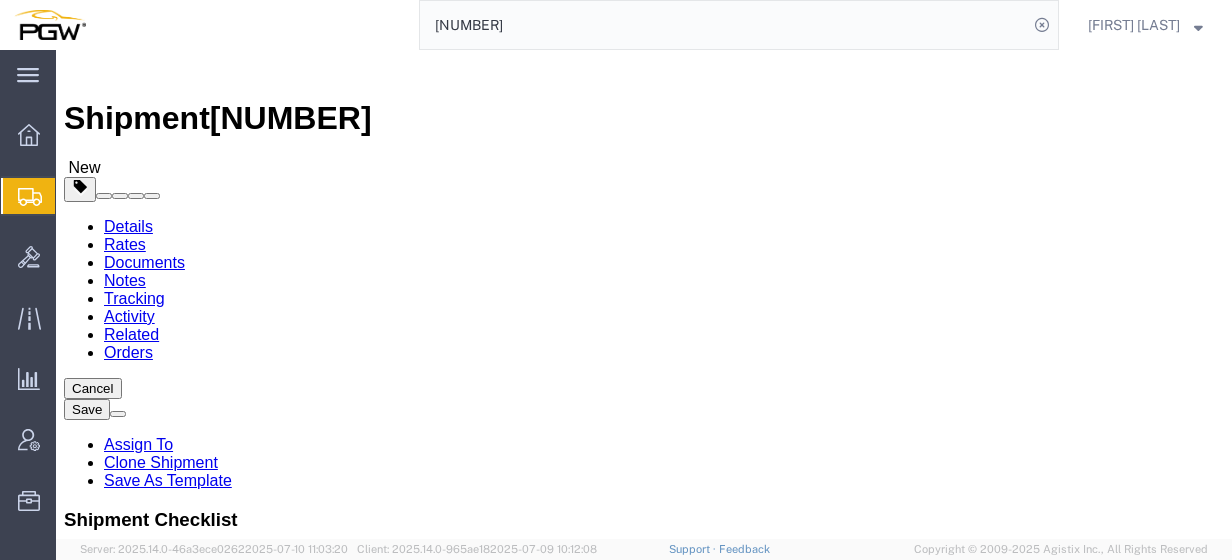 scroll, scrollTop: 0, scrollLeft: 0, axis: both 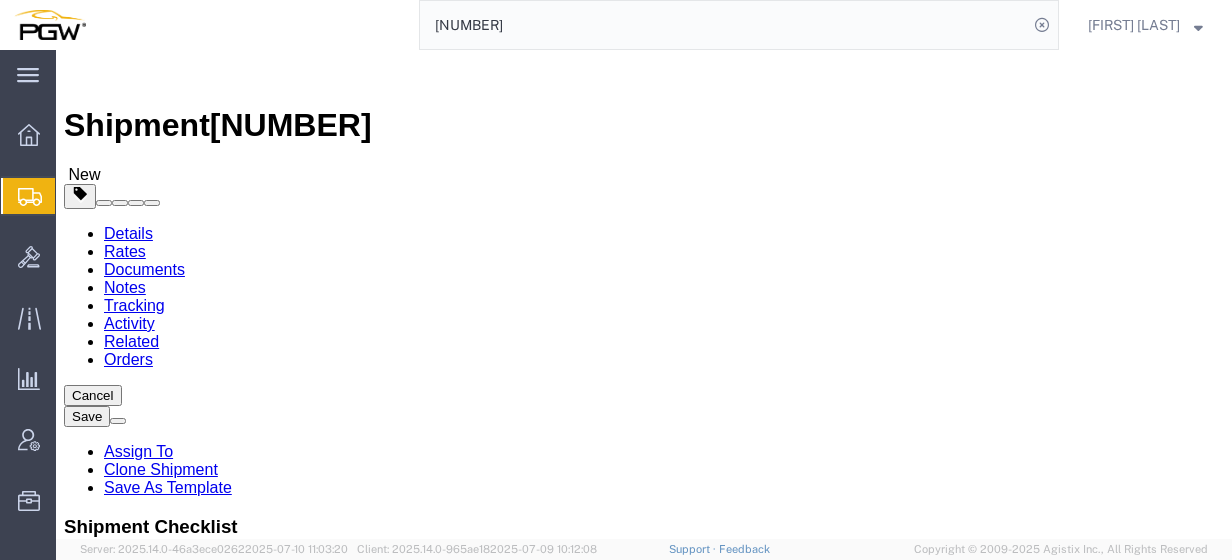 click on "Special Services" 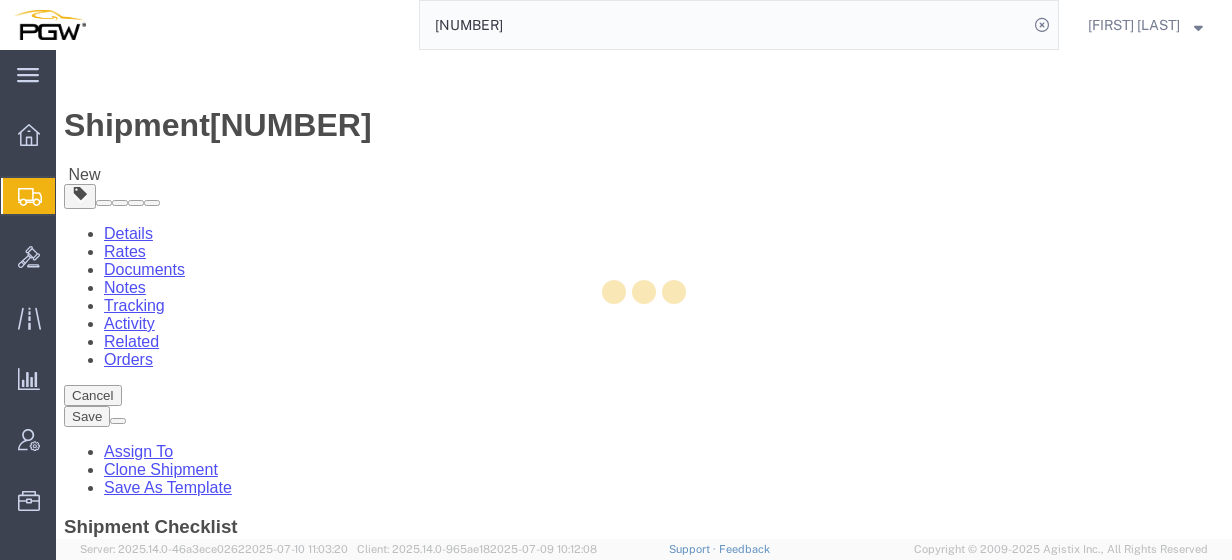 select 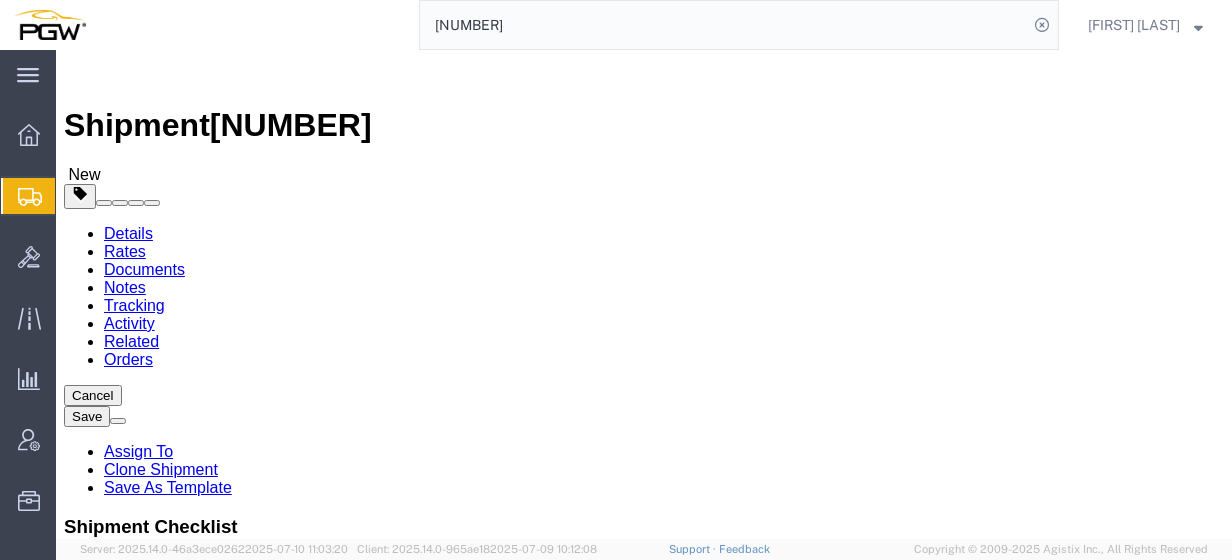 click 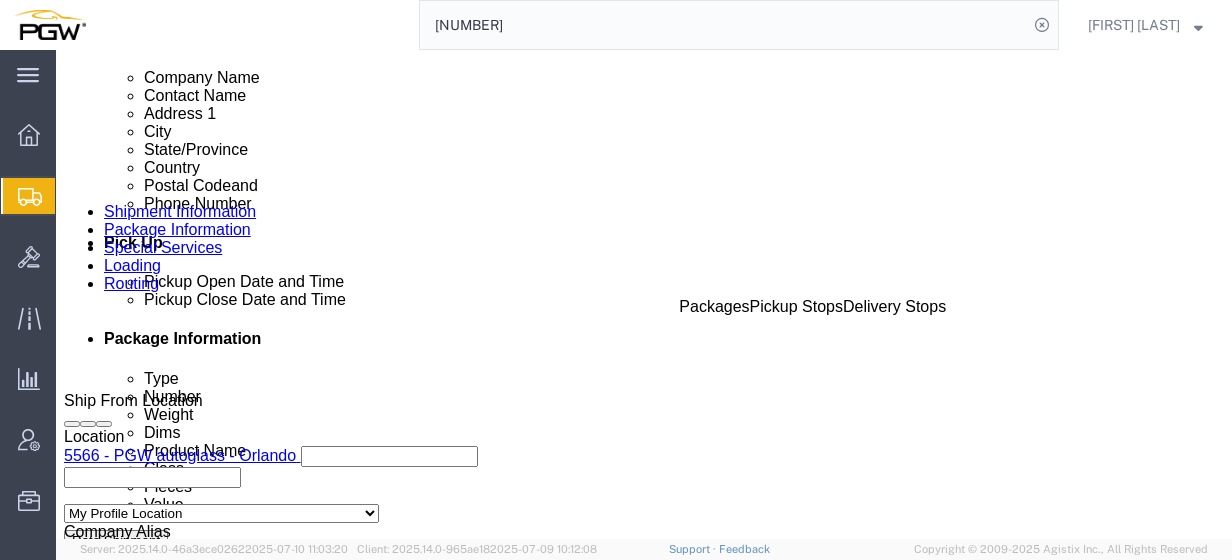 scroll, scrollTop: 813, scrollLeft: 0, axis: vertical 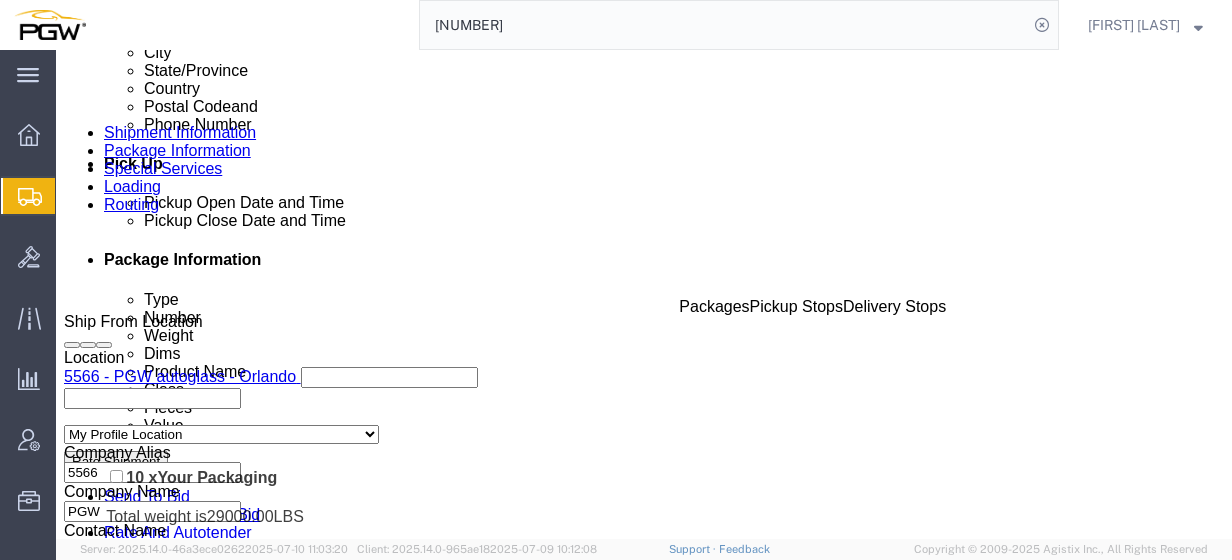 drag, startPoint x: 59, startPoint y: 269, endPoint x: 52, endPoint y: 418, distance: 149.16434 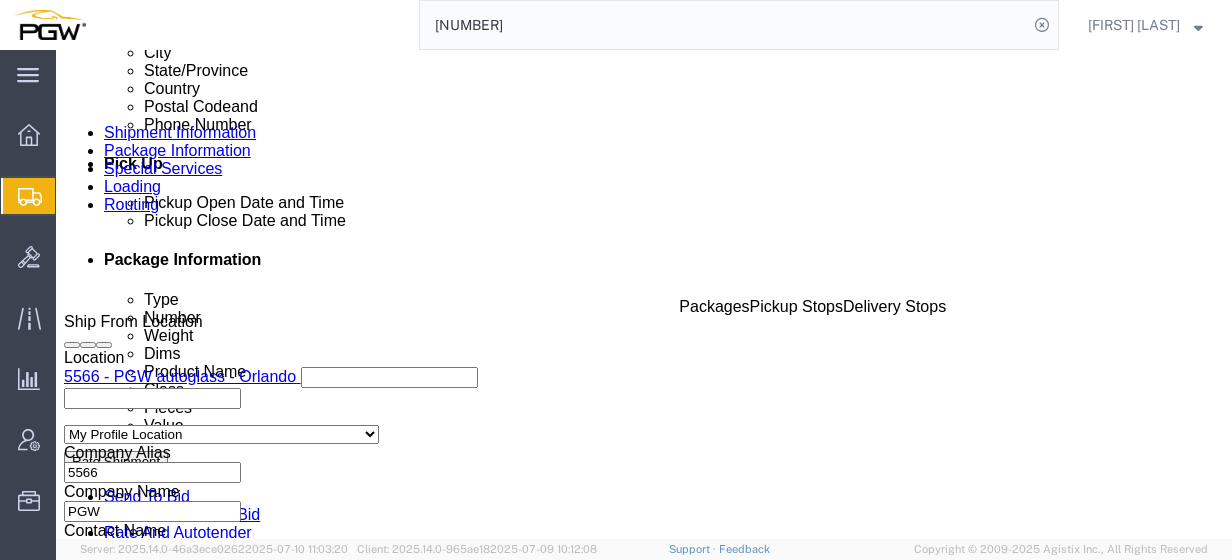 click on "Rates" 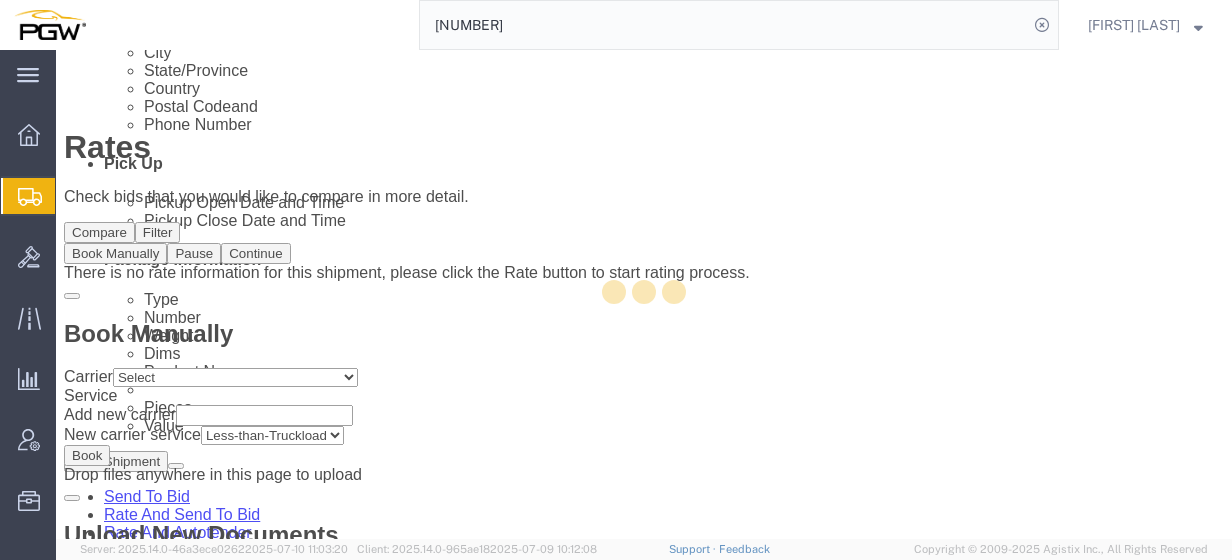 scroll, scrollTop: 0, scrollLeft: 0, axis: both 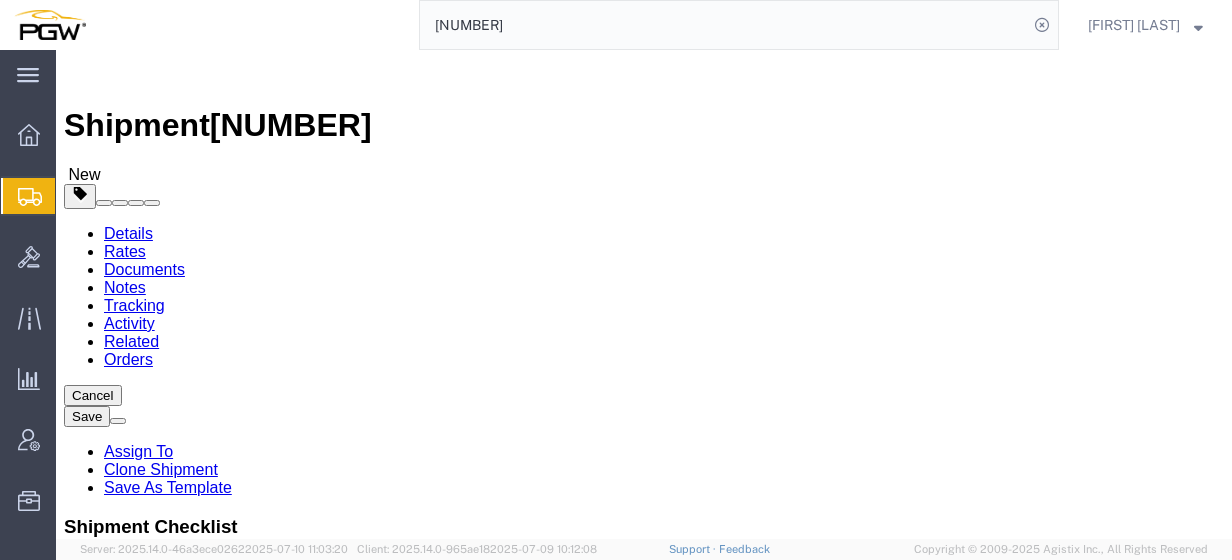 click on "Book Manually" at bounding box center (115, 1066) 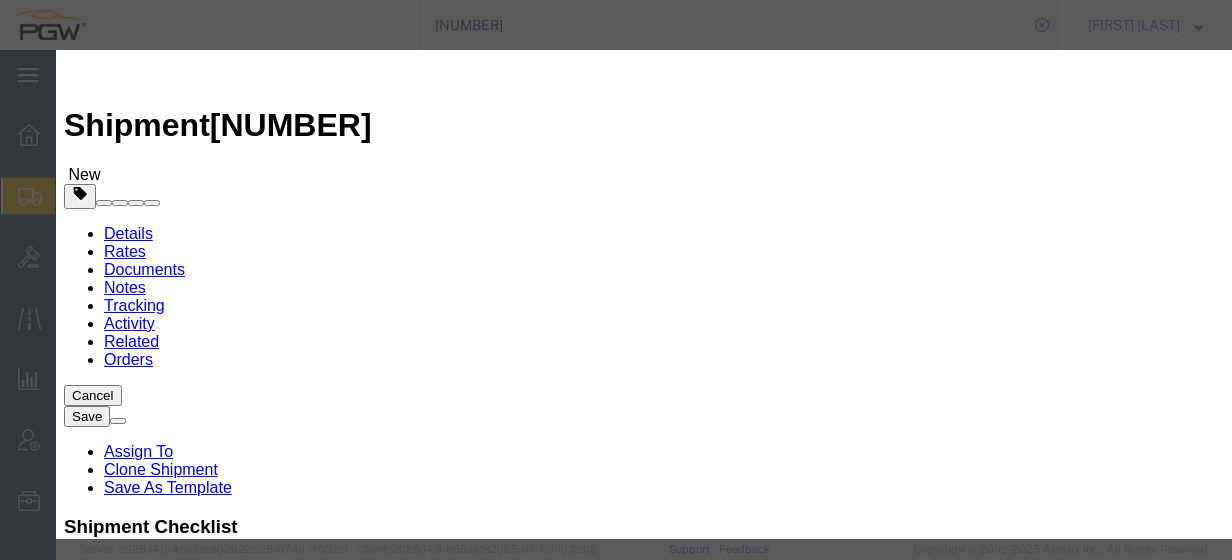 type 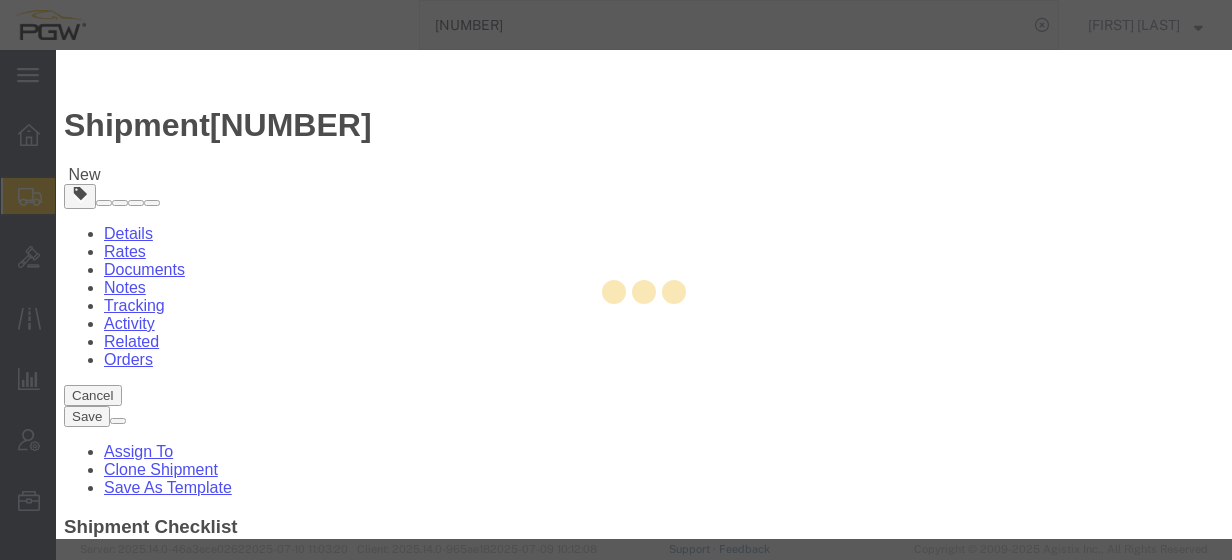 type on "[FIRST] [LAST]" 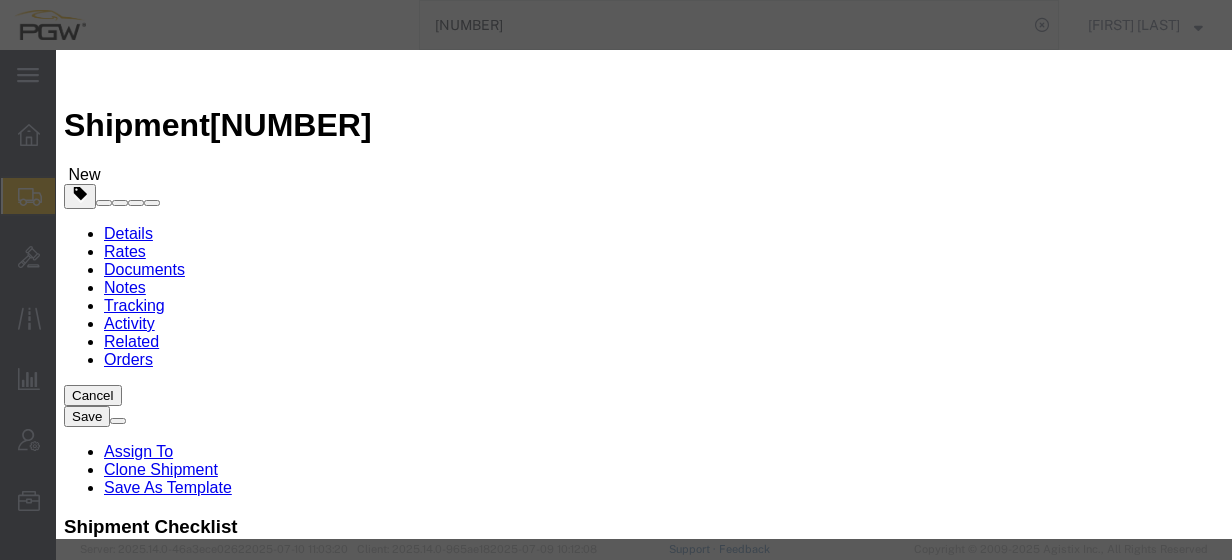 click at bounding box center [168, 3503] 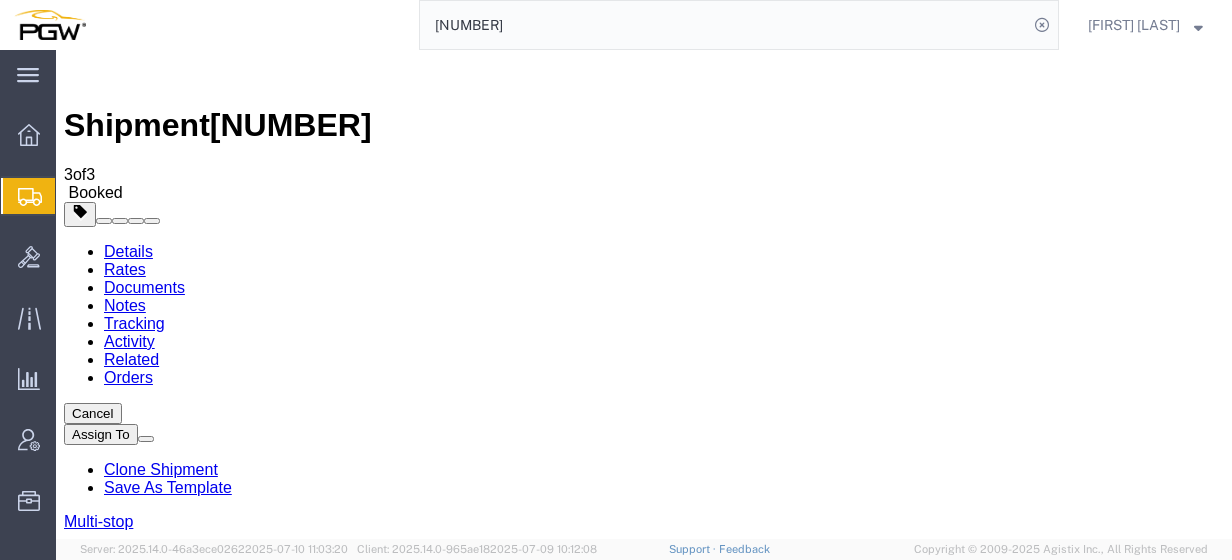 click on "Create from Template" 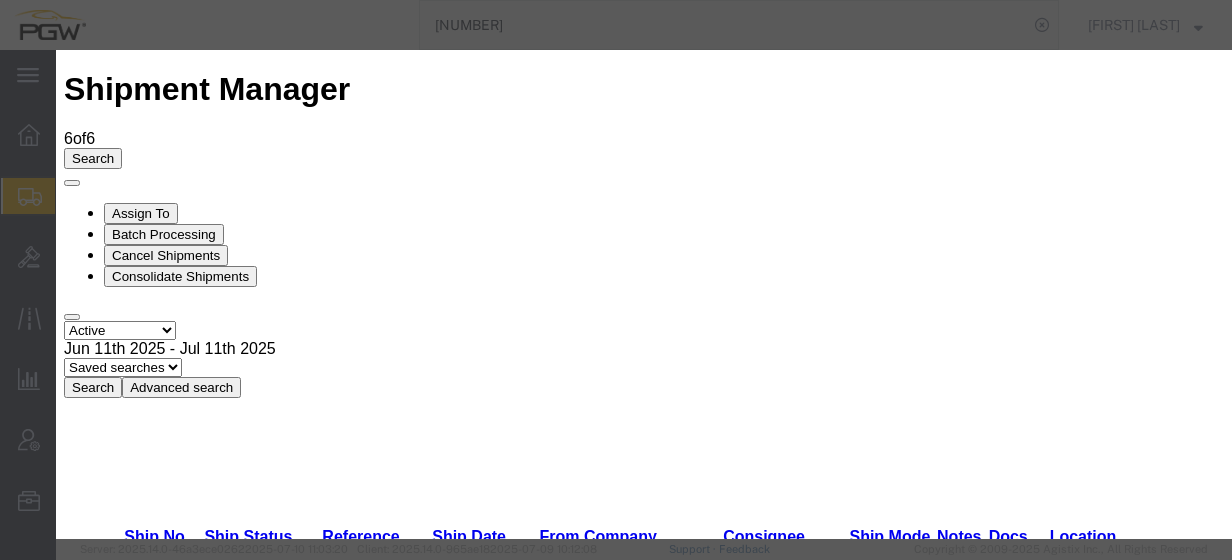 click on "Rack Returns! - Rack Returns" at bounding box center (210, 4080) 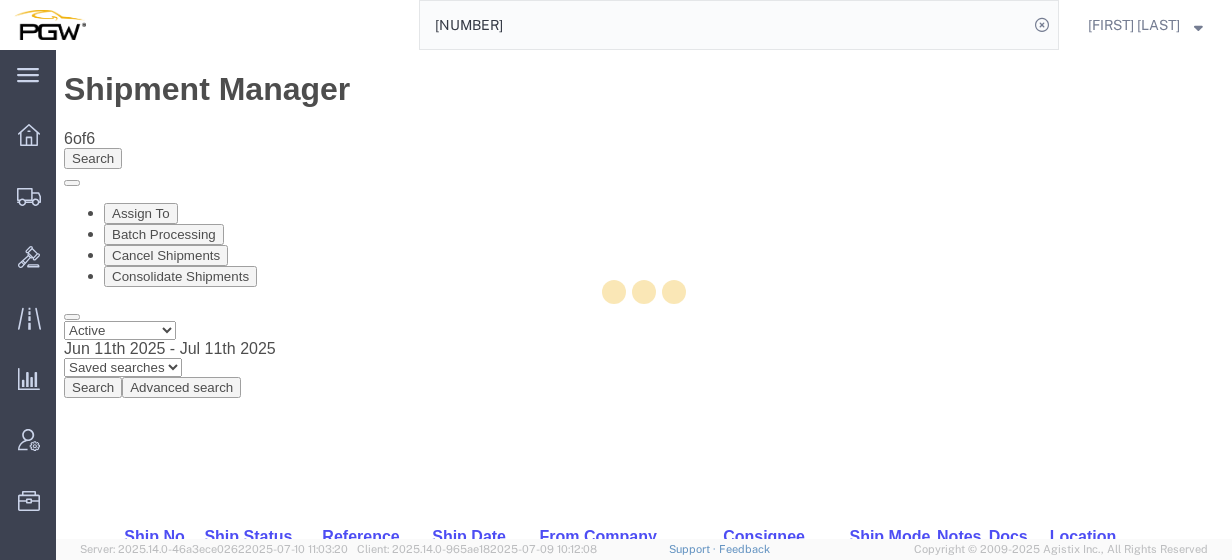 select on "28281" 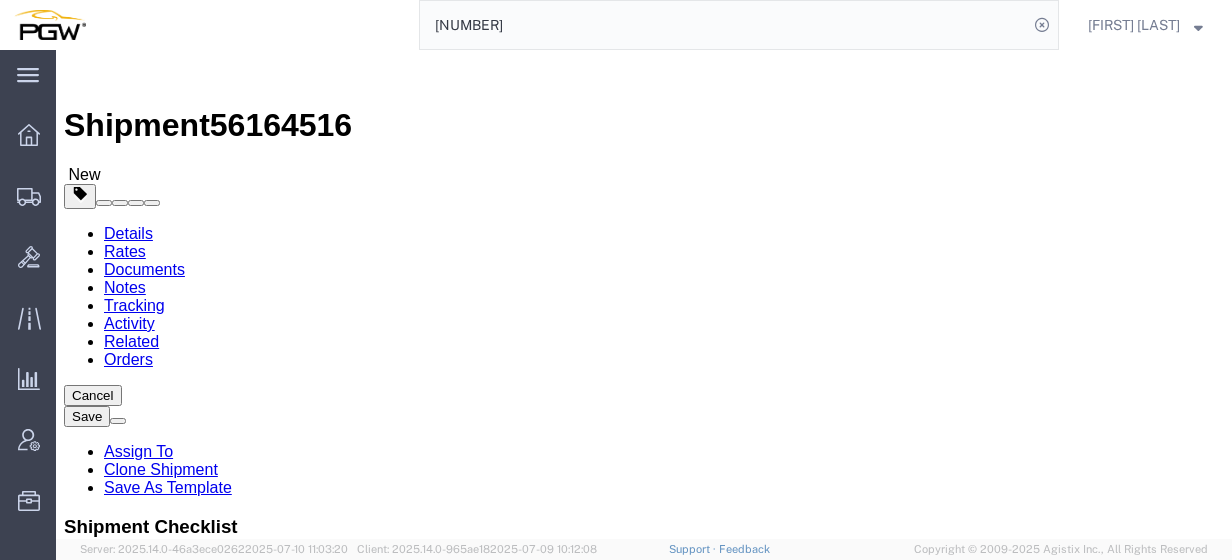 scroll, scrollTop: 0, scrollLeft: 0, axis: both 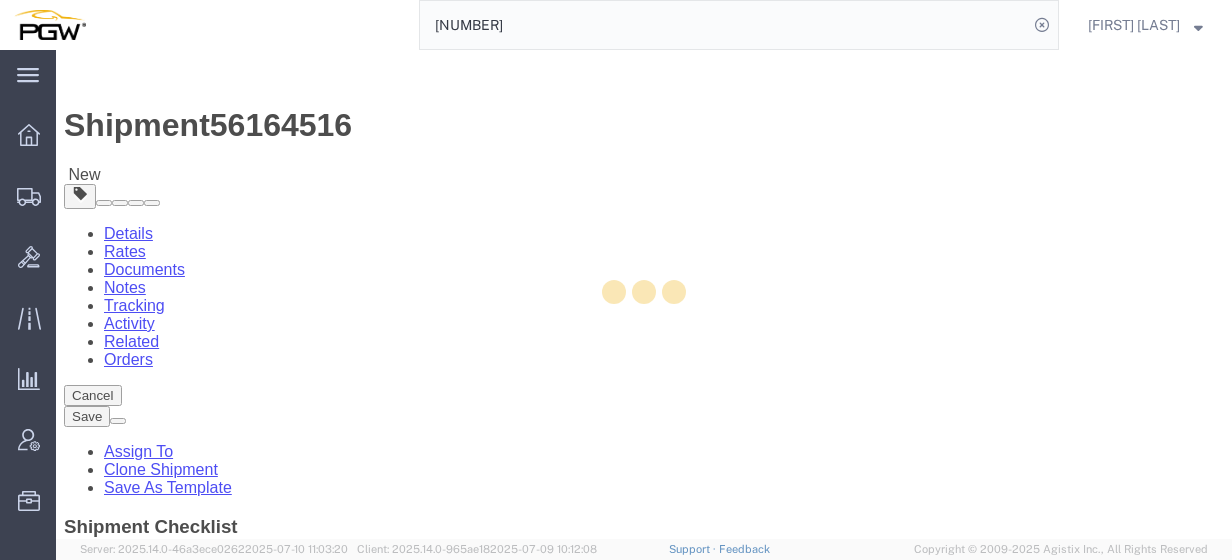 type on "5752" 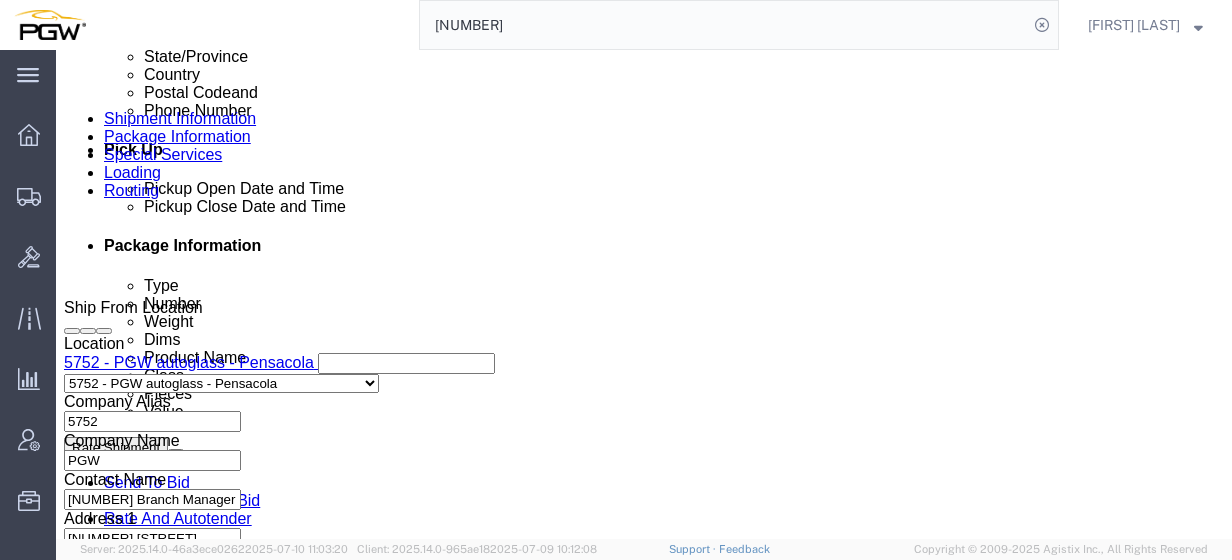 scroll, scrollTop: 802, scrollLeft: 0, axis: vertical 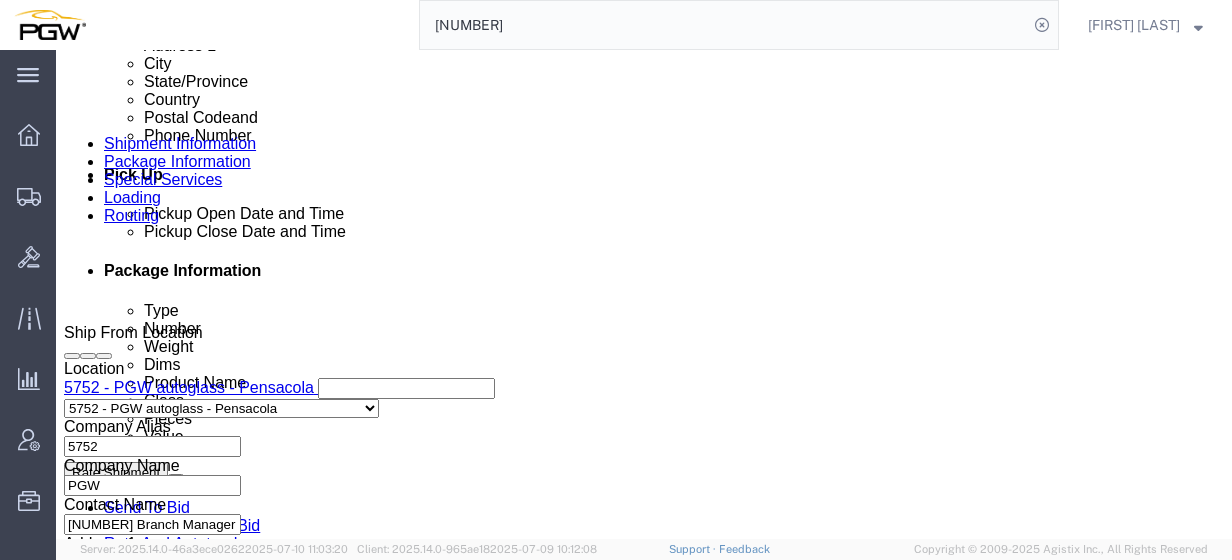 click 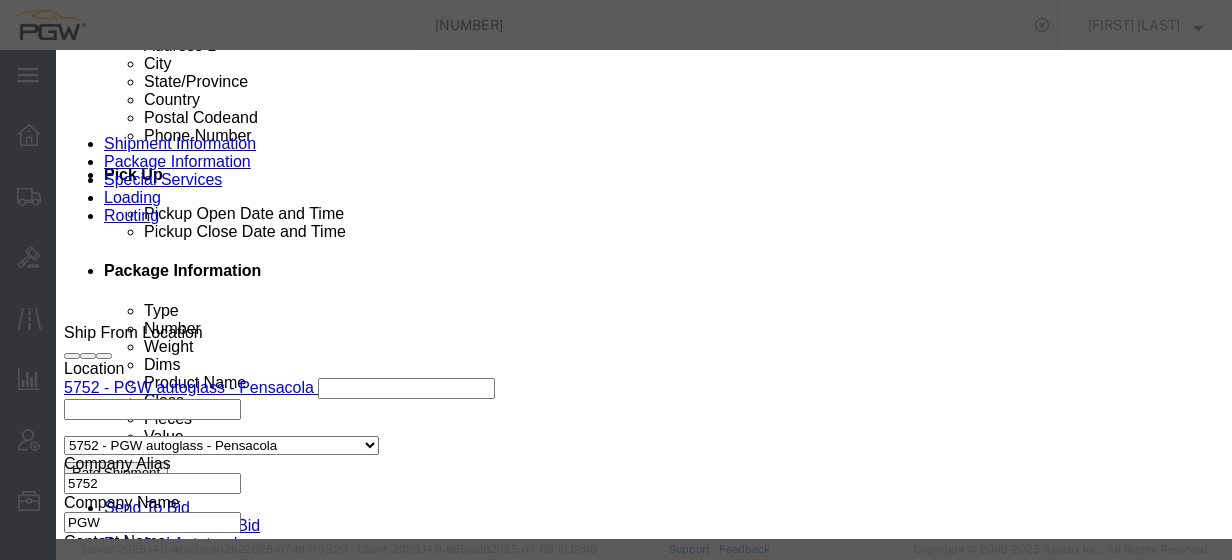 type on "752" 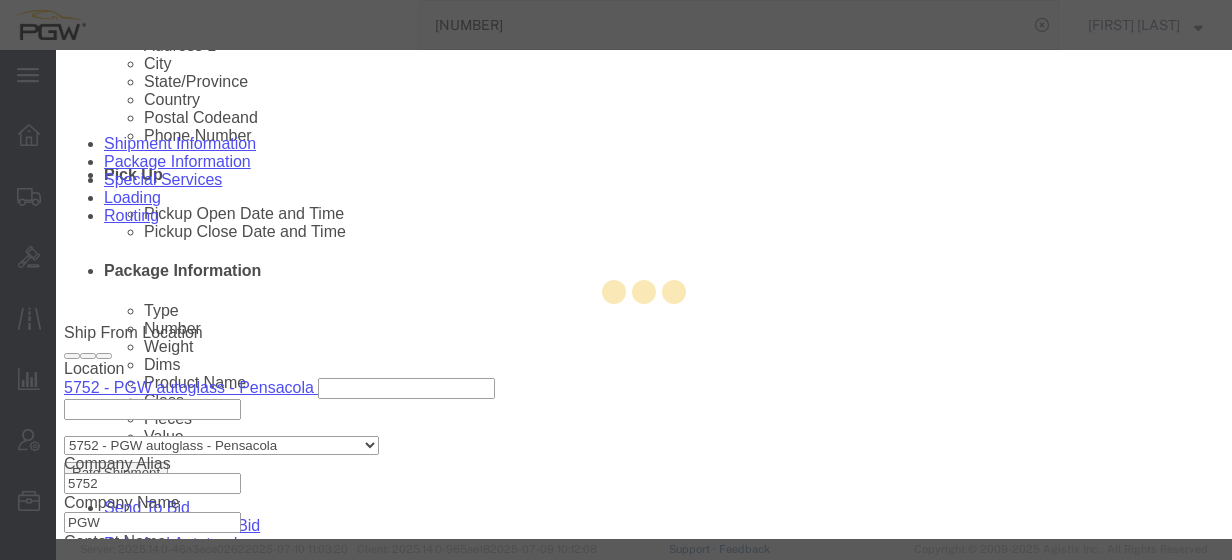 type on "5752" 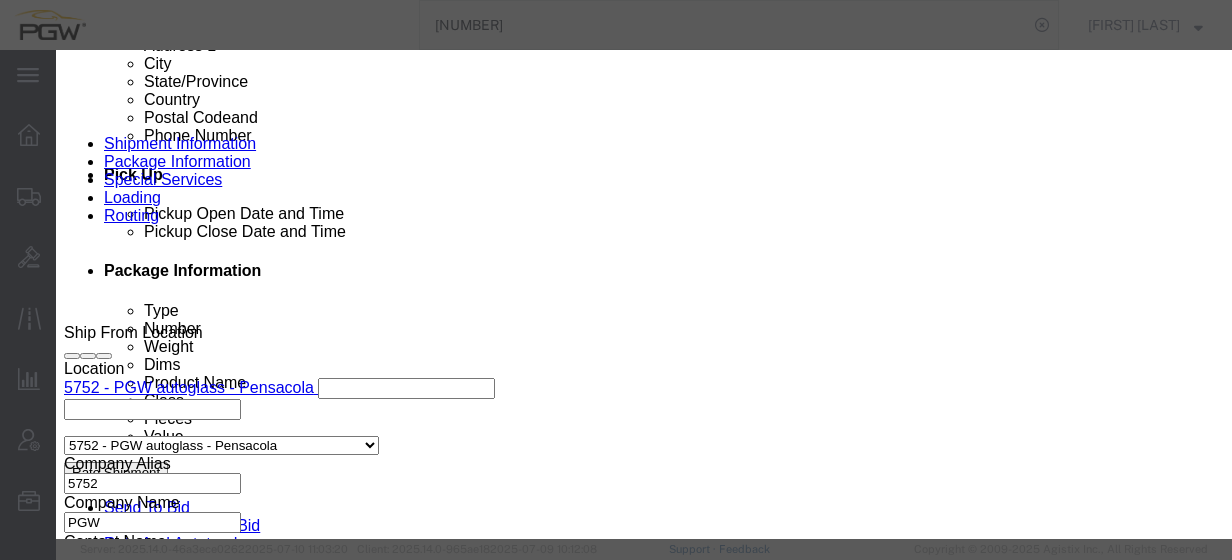 scroll, scrollTop: 572, scrollLeft: 0, axis: vertical 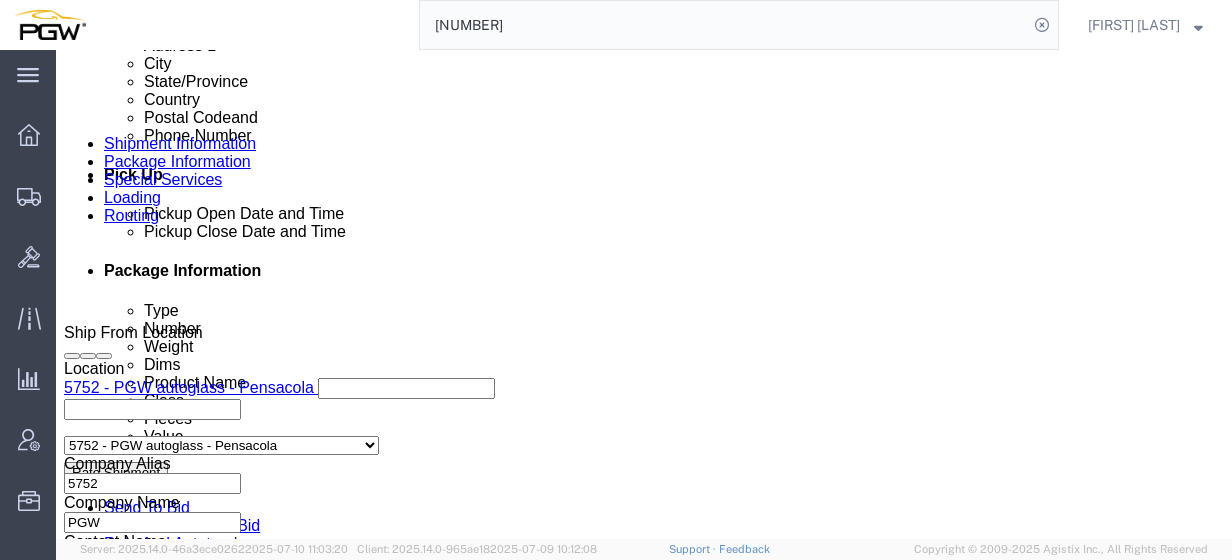 click on "Schedule appointment" 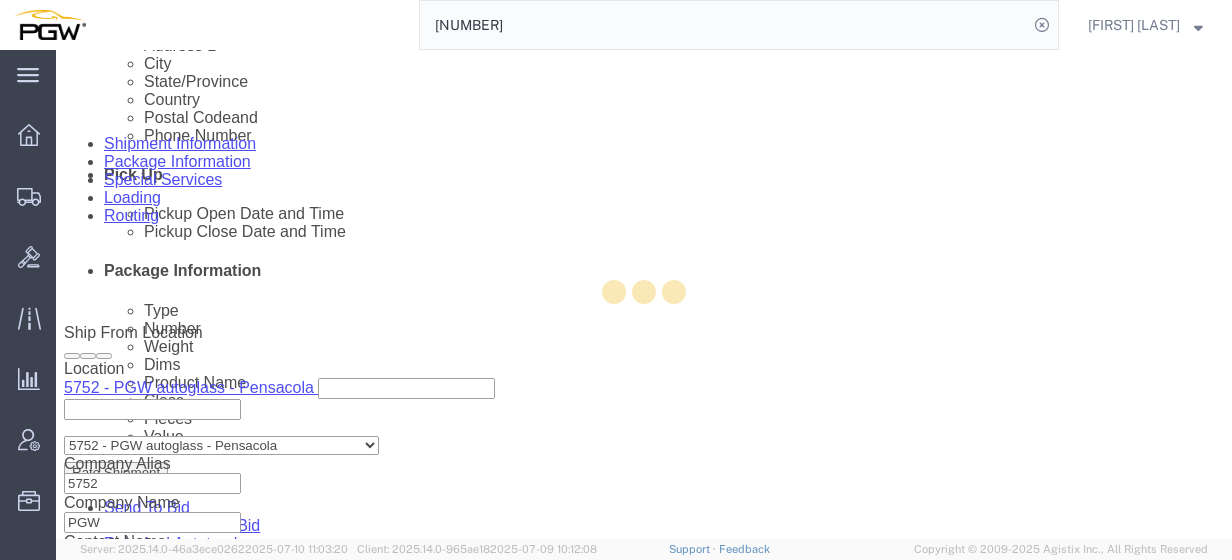 type on "delivery [NUMBER]" 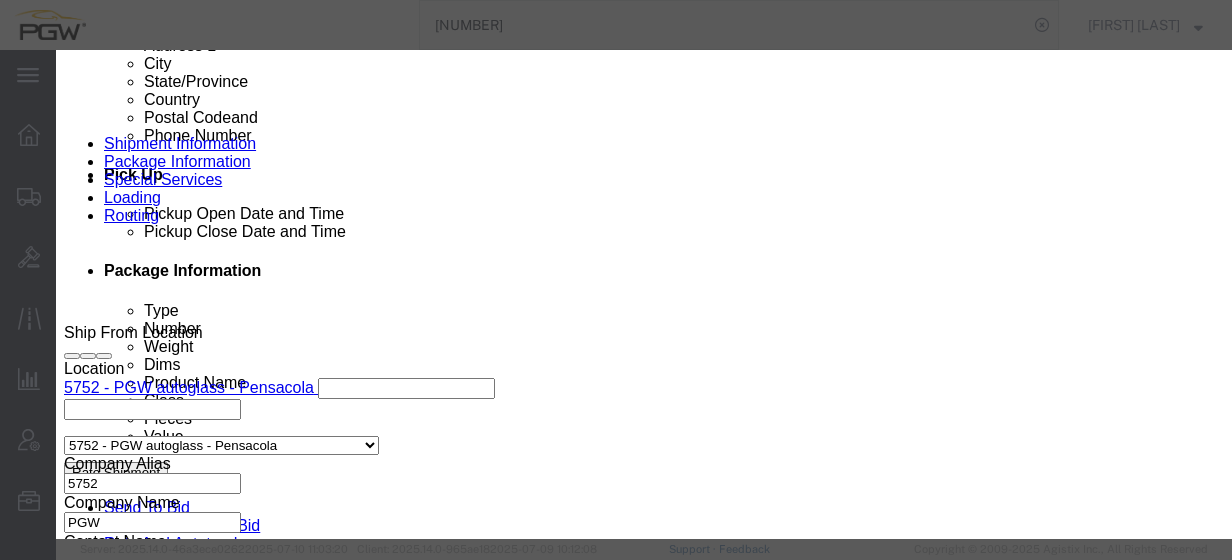 select 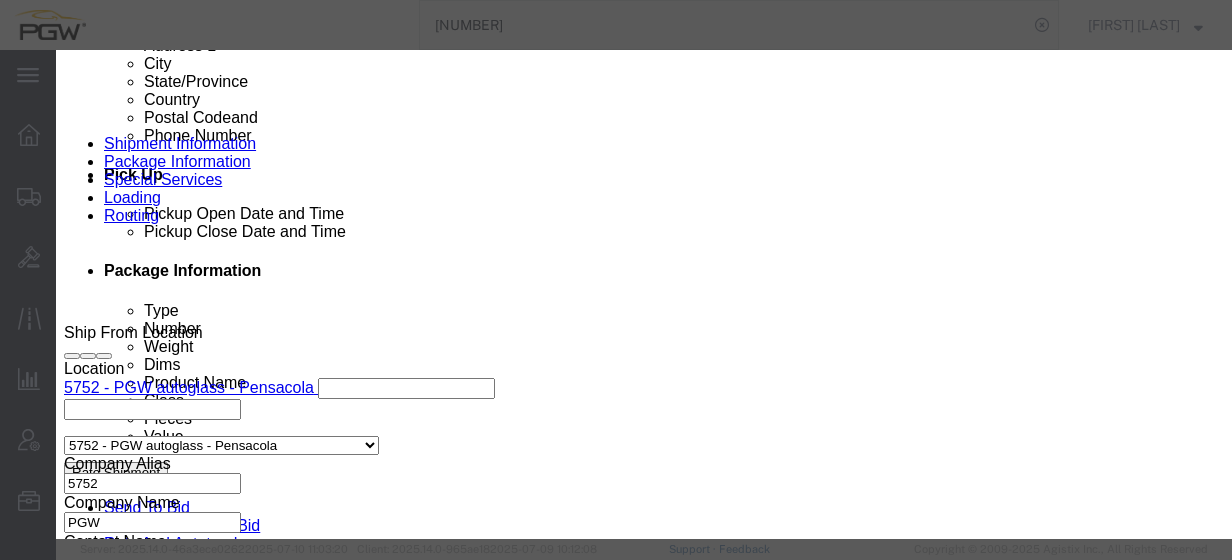 drag, startPoint x: 317, startPoint y: 130, endPoint x: 214, endPoint y: 118, distance: 103.69667 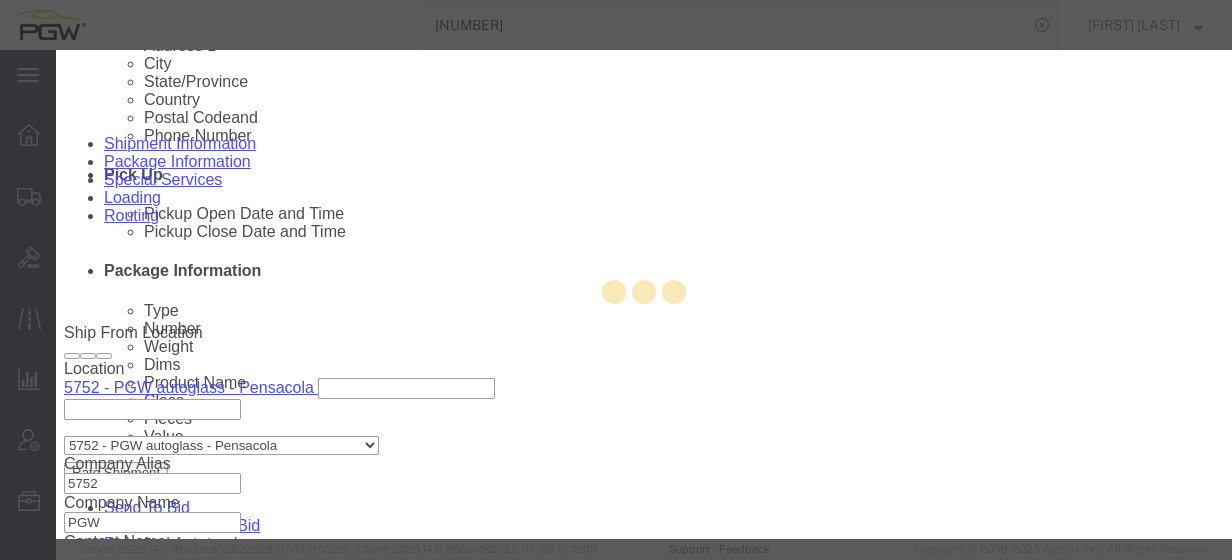type 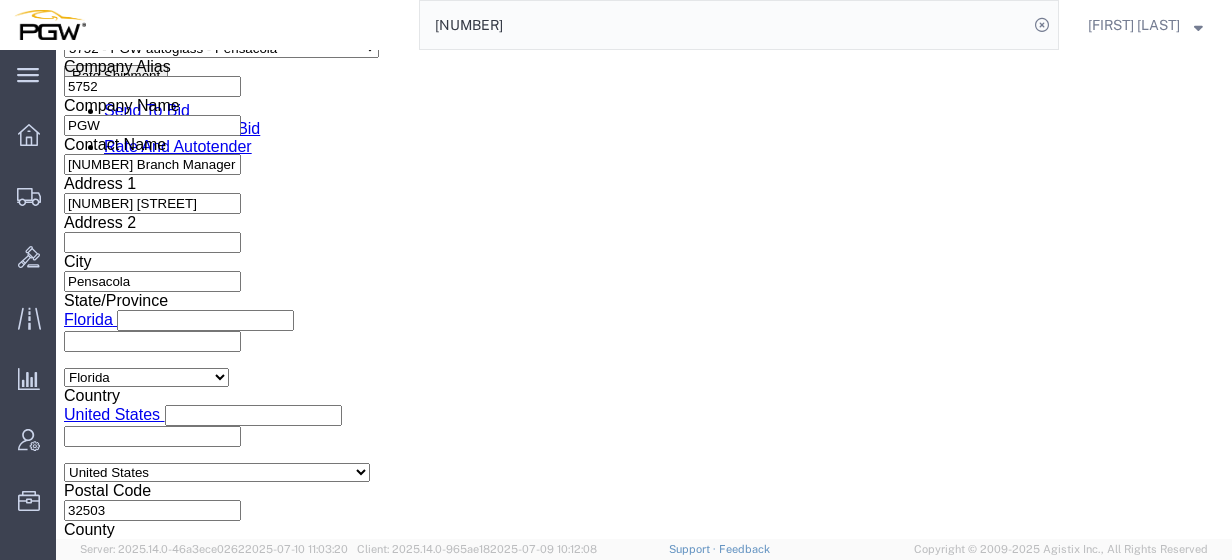click on "Jul 11 2025 8:00 AM" 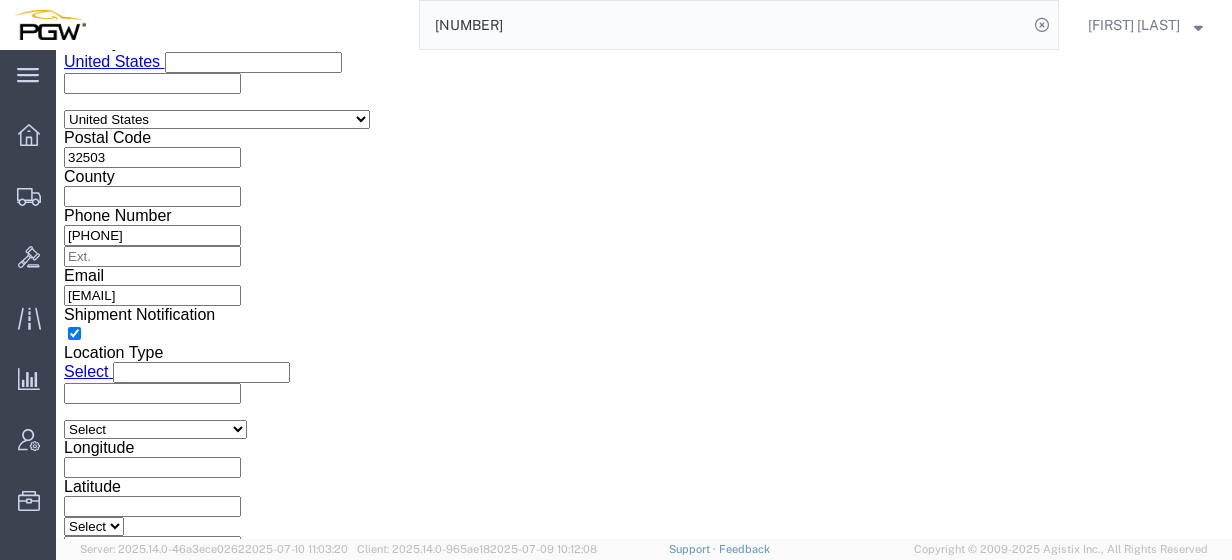 click on "Apply" 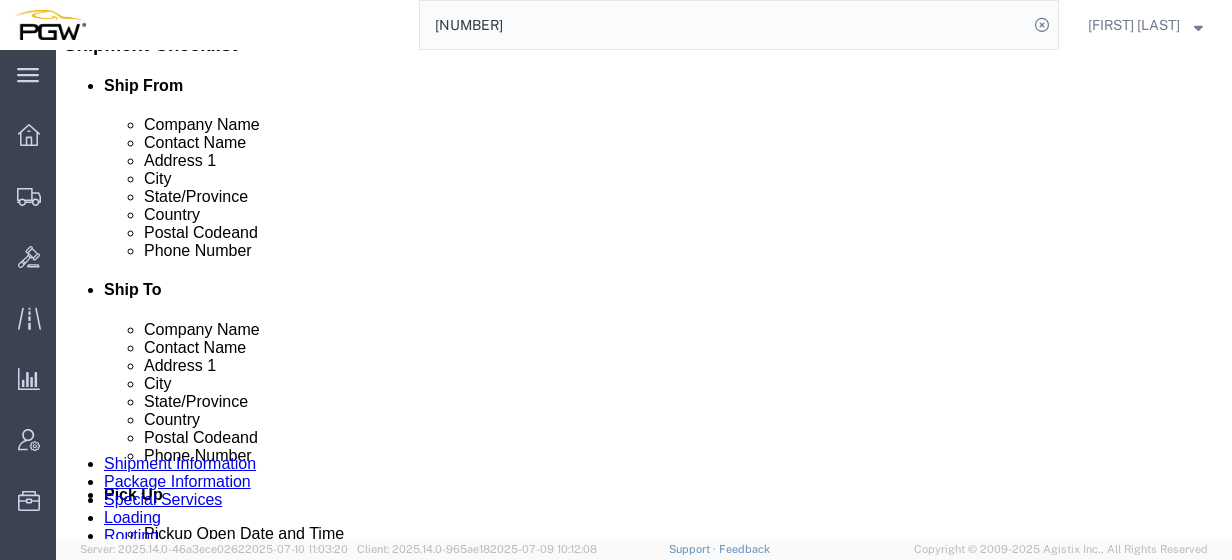 scroll, scrollTop: 304, scrollLeft: 0, axis: vertical 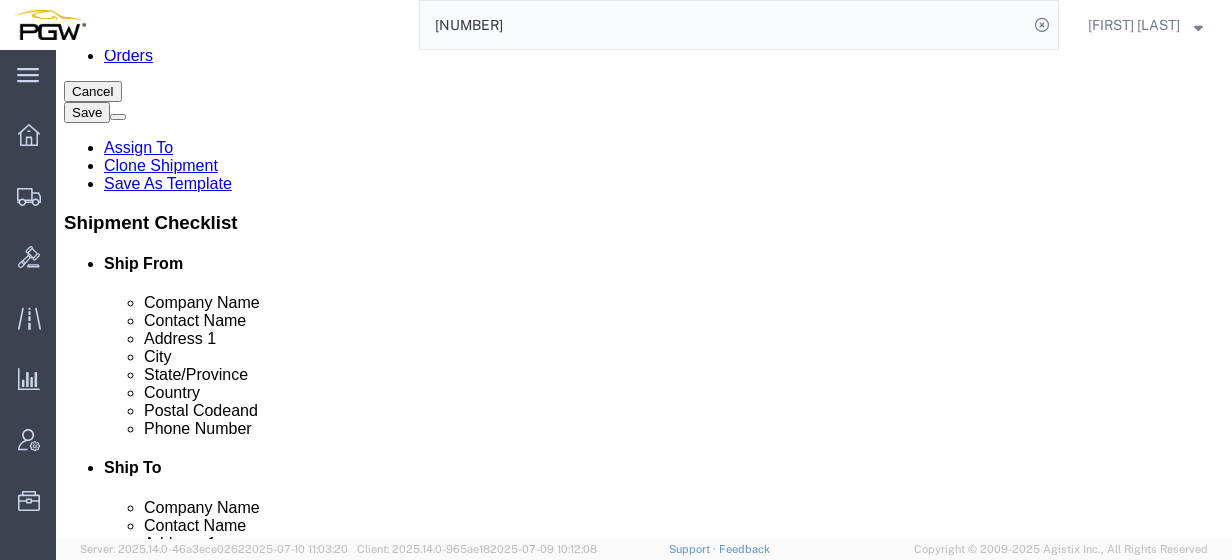 type on "56164516" 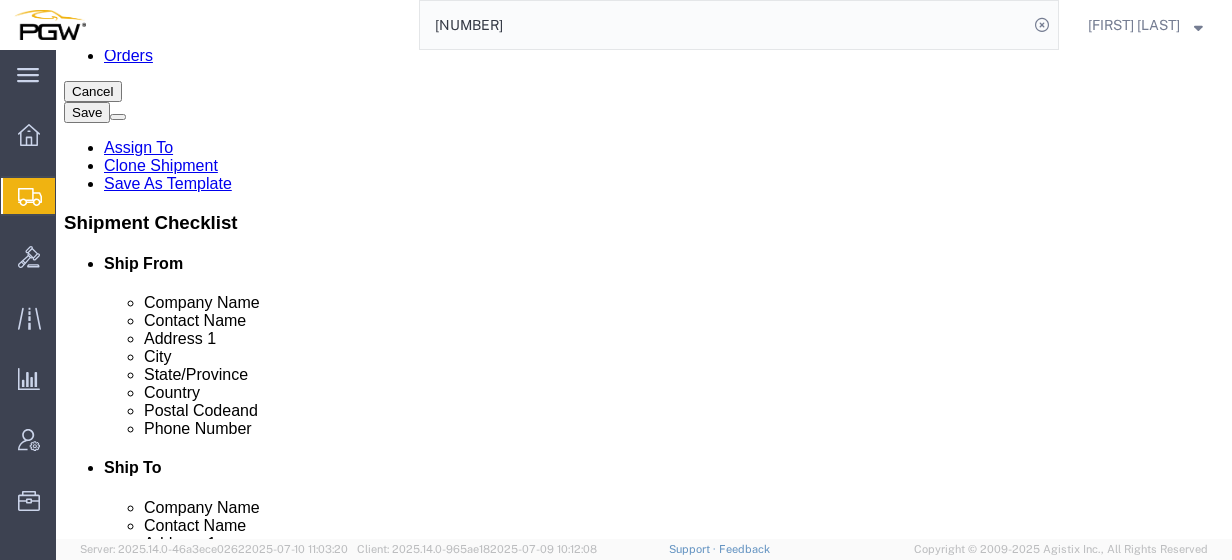 scroll, scrollTop: 286, scrollLeft: 0, axis: vertical 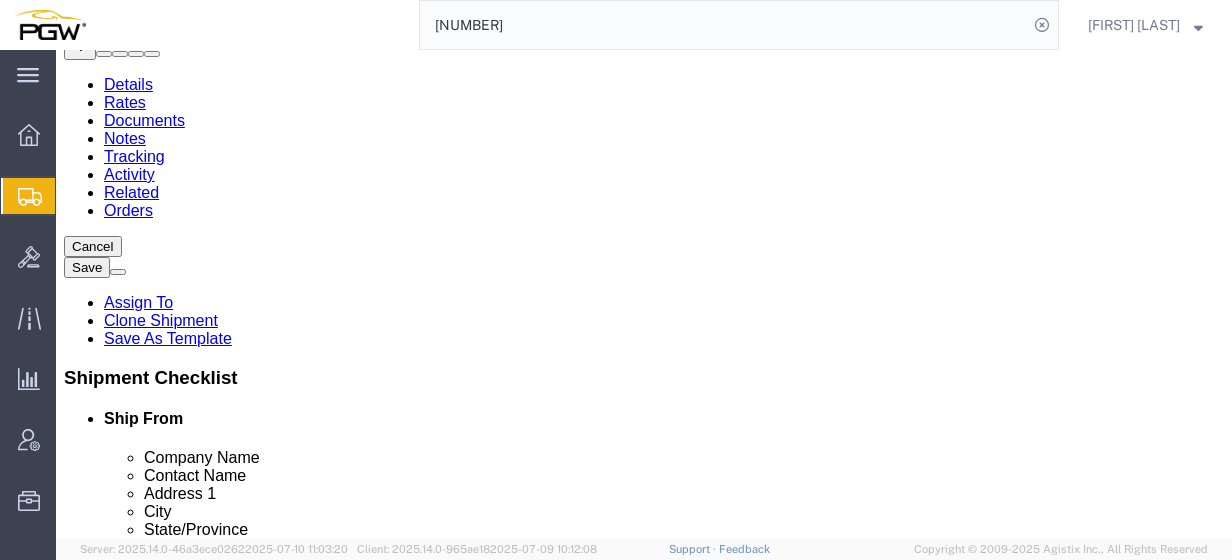 click on "15" 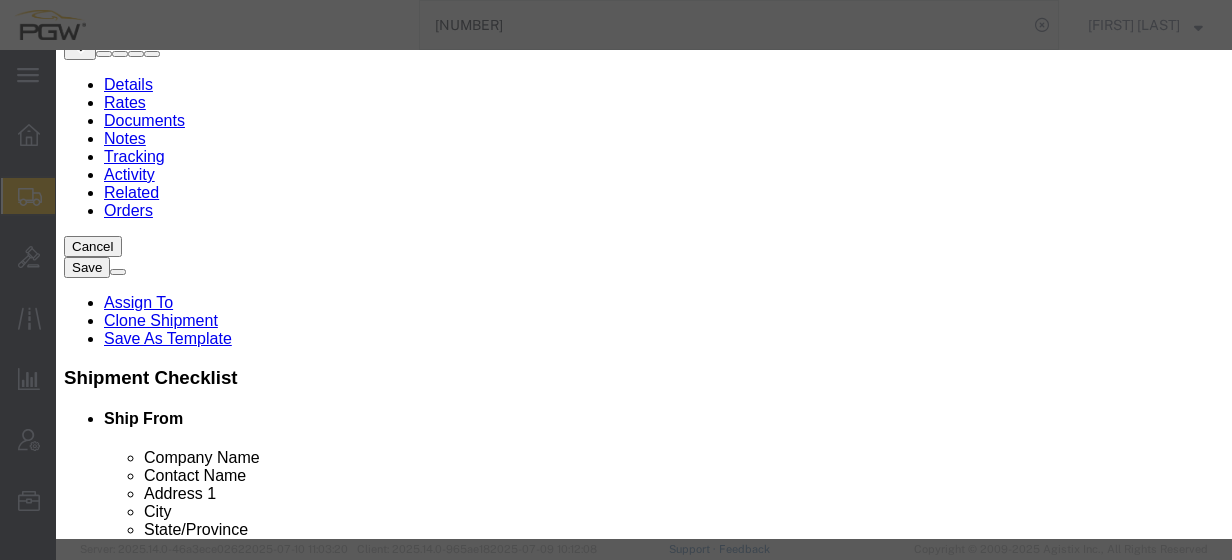 drag, startPoint x: 354, startPoint y: 190, endPoint x: 162, endPoint y: 191, distance: 192.00261 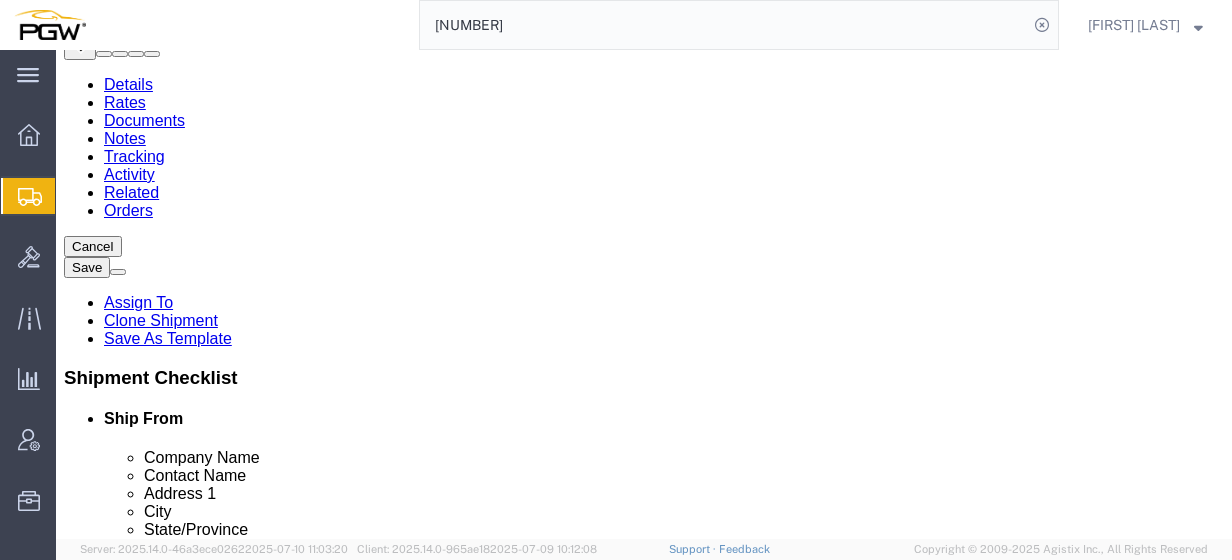 click on "Rates" 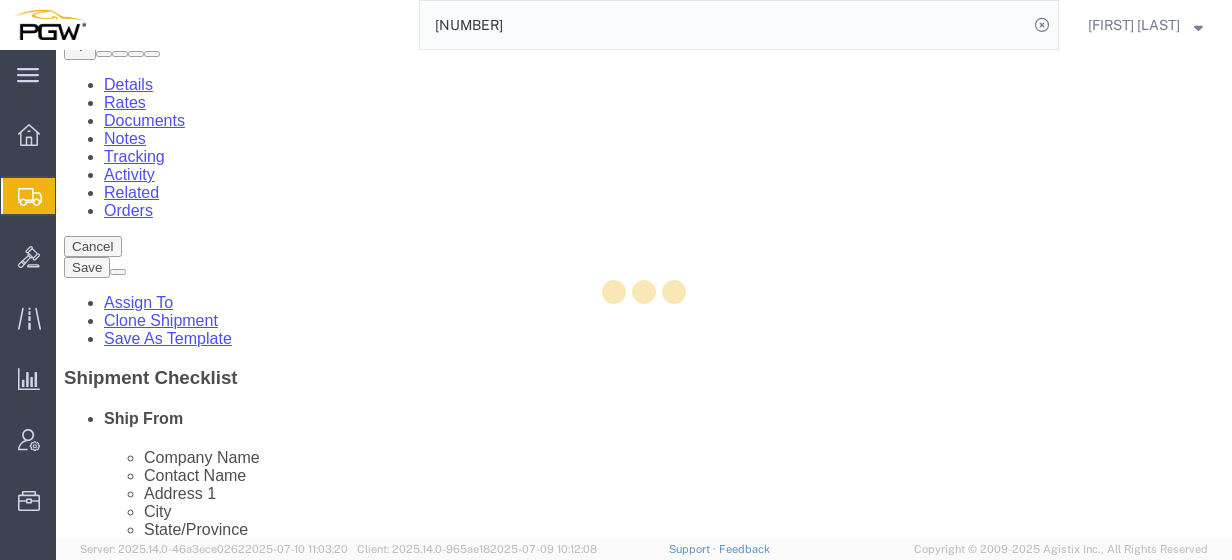 scroll, scrollTop: 0, scrollLeft: 0, axis: both 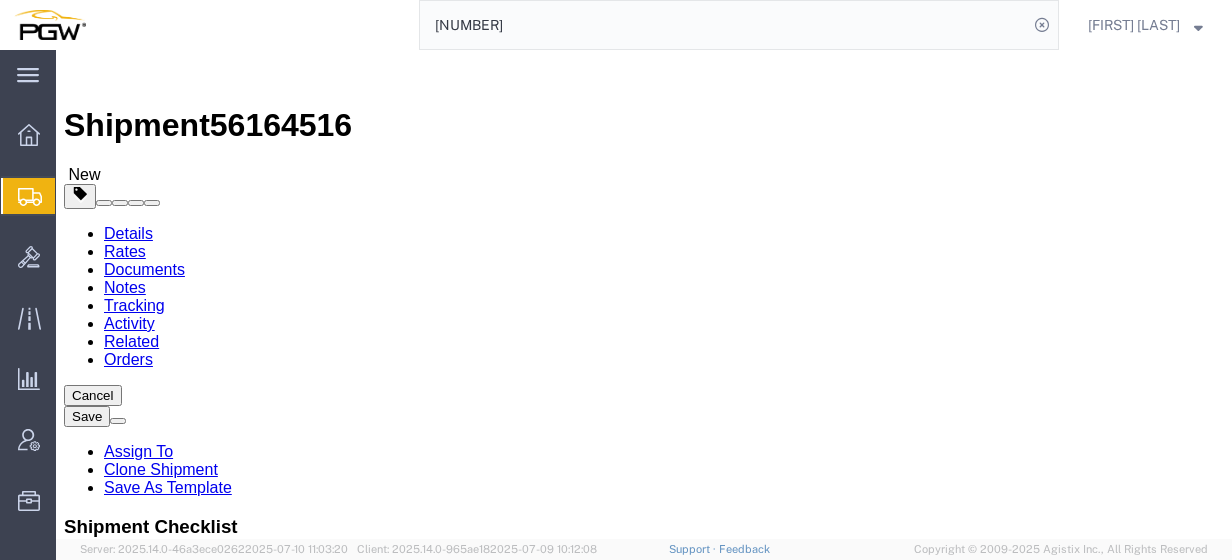 click on "Book Manually" at bounding box center [115, 1066] 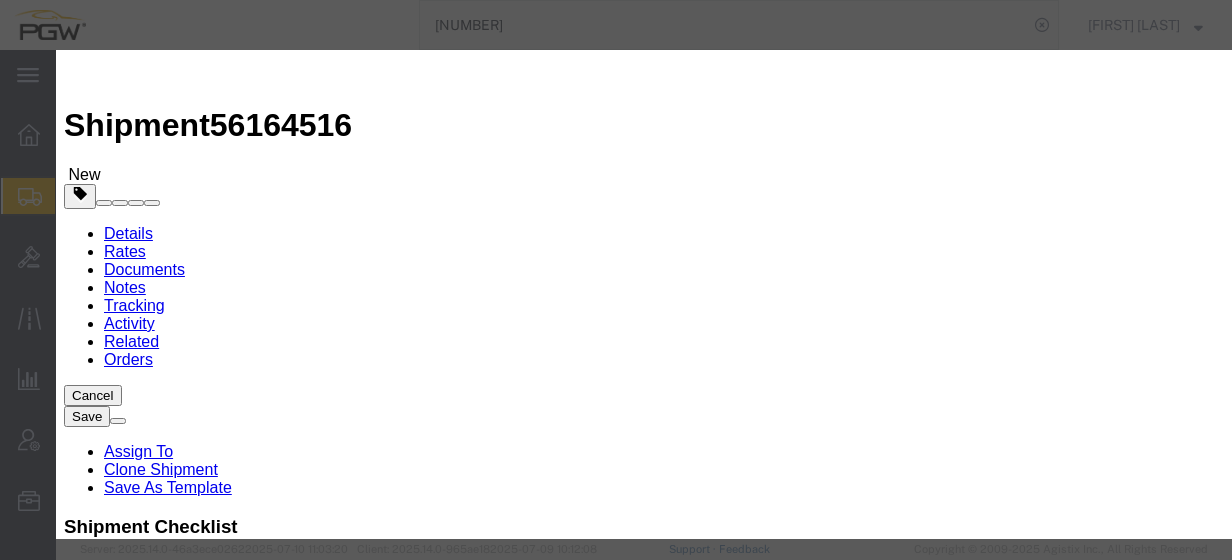 click on "Select Add New Carrier (and default service) A. Duie Pyle Inc ABF Freight System ACME Truck Lines Inc ARL Logistics ATS Logistics Air Land Transport Allen Lund Company Amazon Logistics Arrive Logistics Avenue Logistics Inc Axle Logistics B & R Eckel's Transport LTD Beaver Express Beemac Logistics Bell Logistics Best Dedicated Solutions LLC Boren Brothers Logistics Bridge Logistics Buchanan Hauling & Rigging, Inc. Buck Spot Inc Buddy Moore Trucking C.H. Robinson CRST Canadian Freightways Cathay Logistics LLC Central Freight Lines Inc Central Transport International Challenger Logistics International Inc Chariot Logistics Compass Logistics Cornerstone Systems Coyote Logistics Cross Country Freight Solutions Crosscountry Courier Inc DDX Transport DVL Daylight Daylight Transport Dedicated Delivery Professionals Inc Diamond Line Delivery Systems Echo Global Logistics Estes Express Lines FedEx Freight East FedEx National Flock Freight Freight Saver General Transportation Globaltranz Grimshaw Trucking Hub Group OTR" at bounding box center [235, 1190] 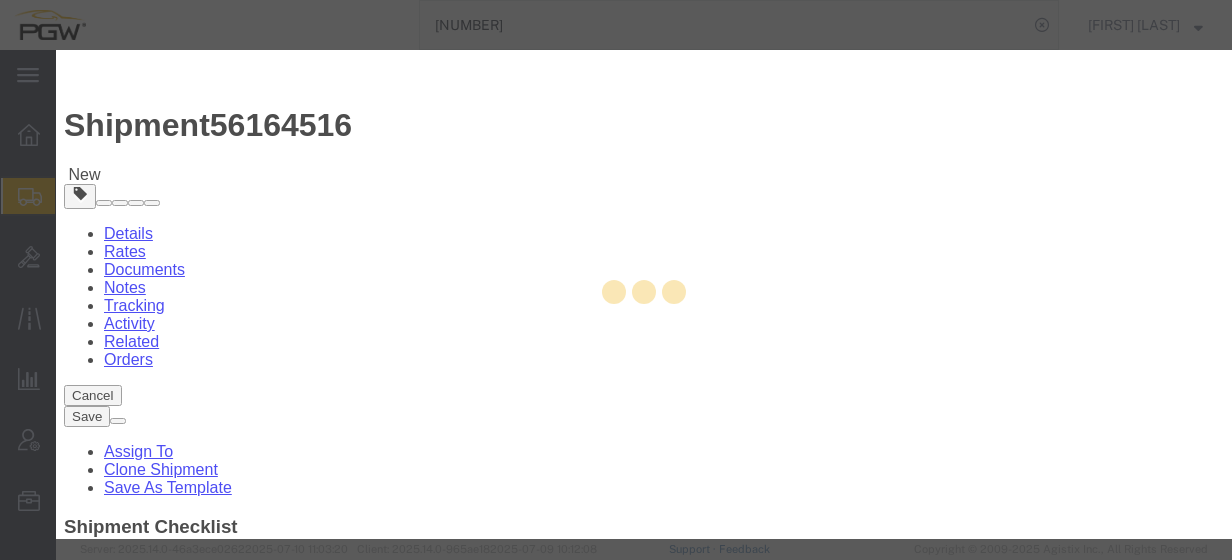 type on "[FIRST] [LAST]" 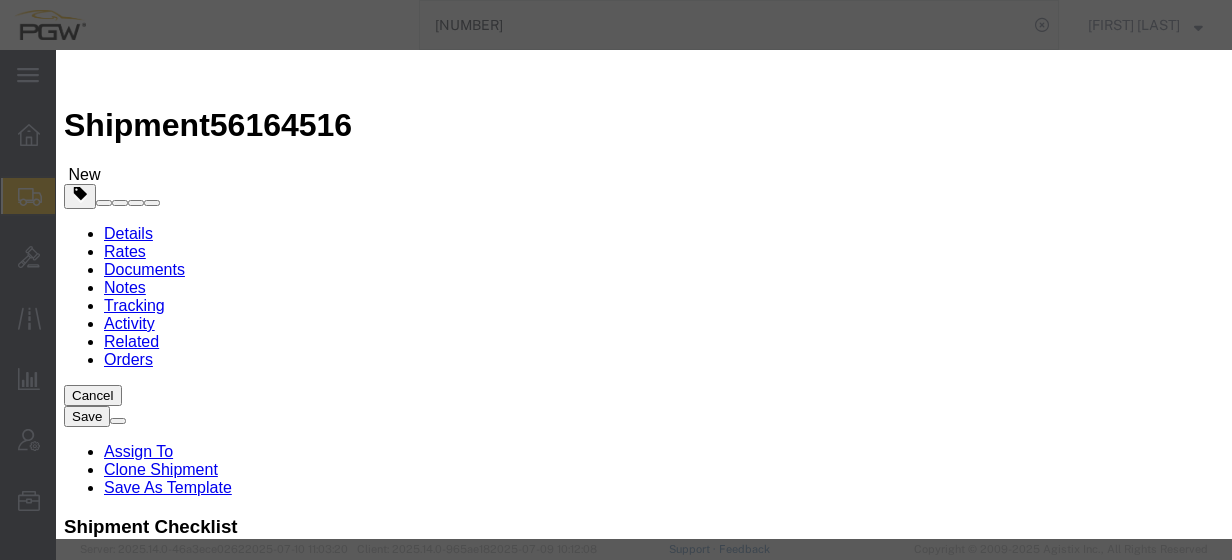 click at bounding box center (168, 3704) 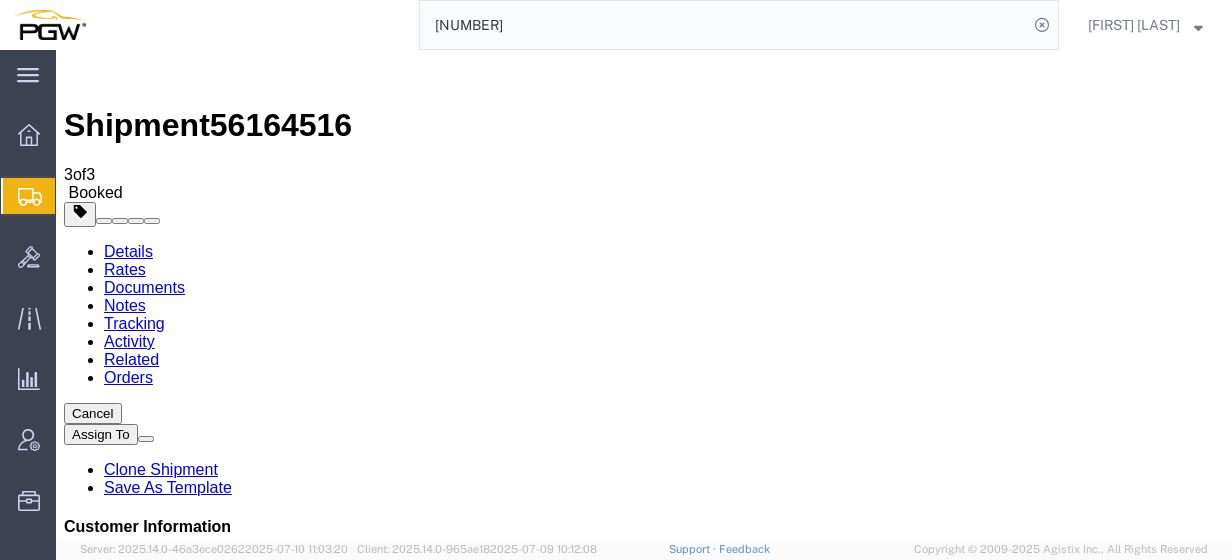click on "Create from Template" 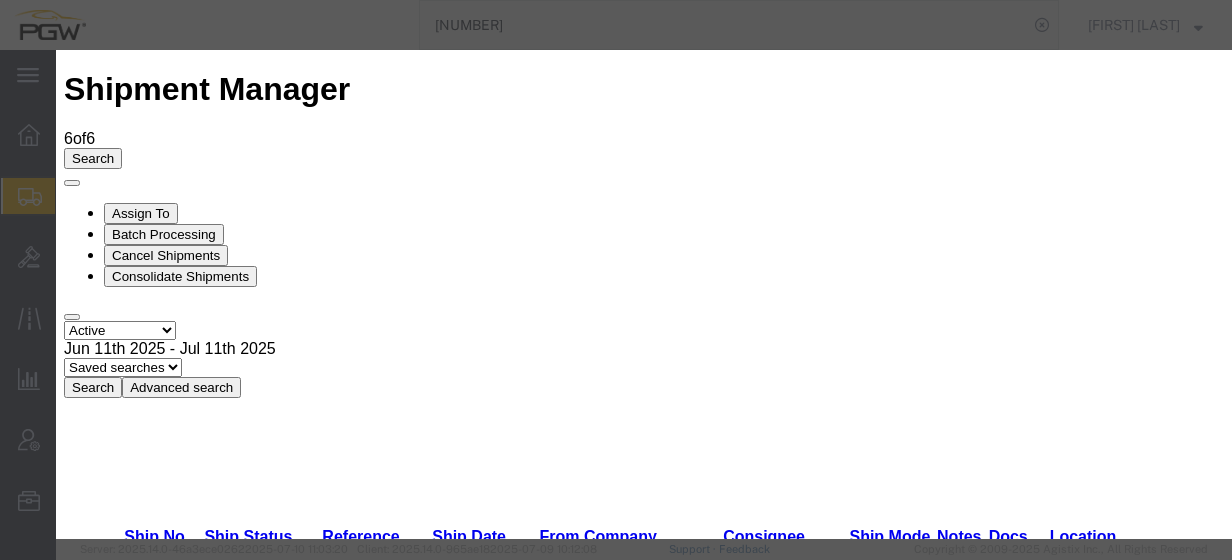 click on "Rack Returns! - Rack Returns" at bounding box center (210, 4281) 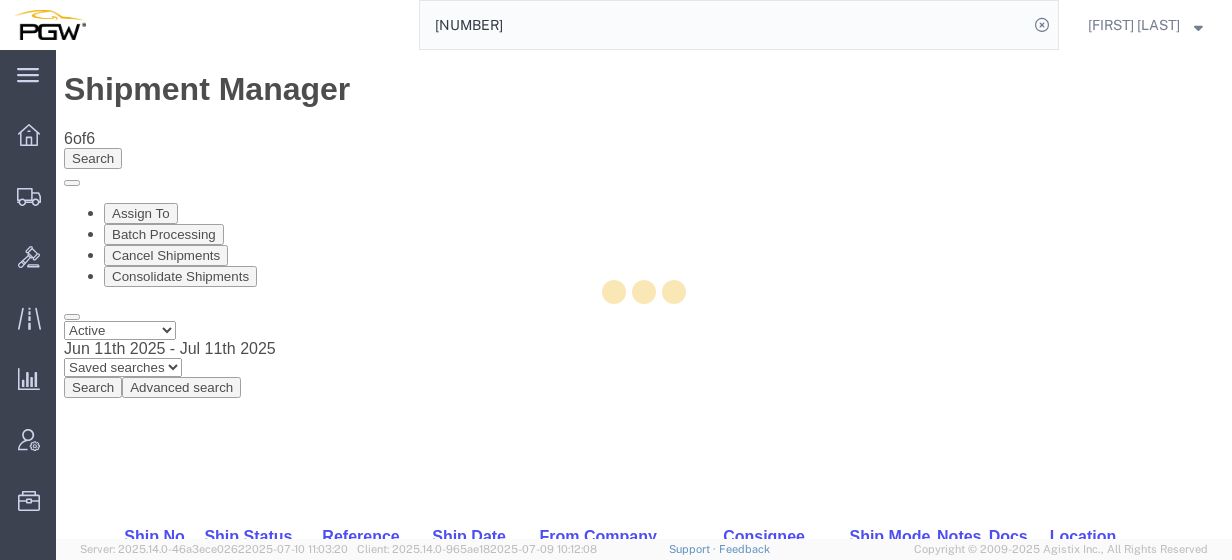 select on "28281" 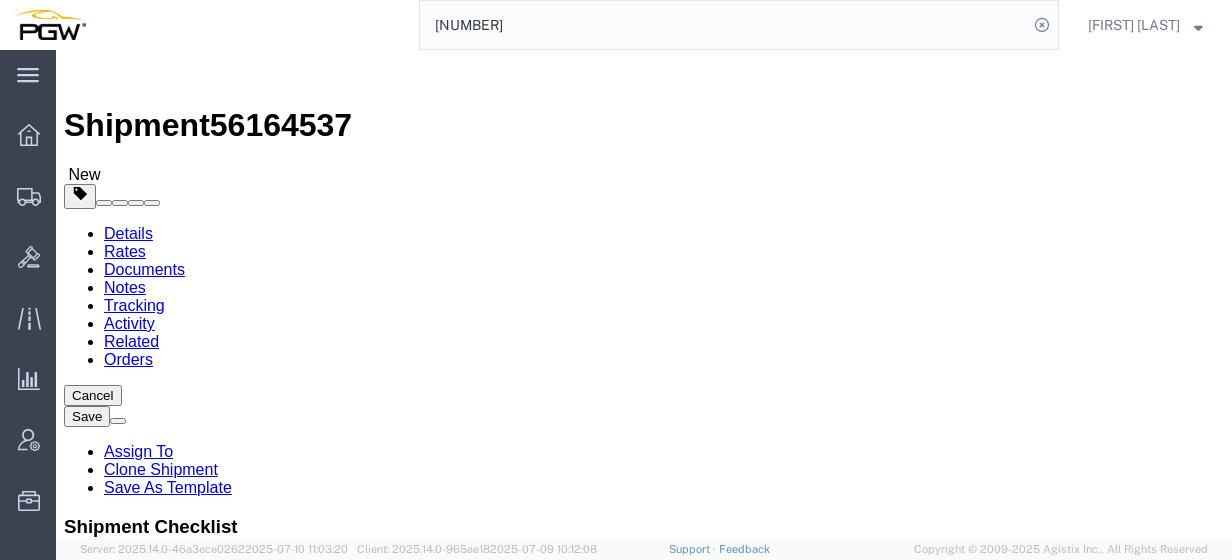 scroll, scrollTop: 0, scrollLeft: 0, axis: both 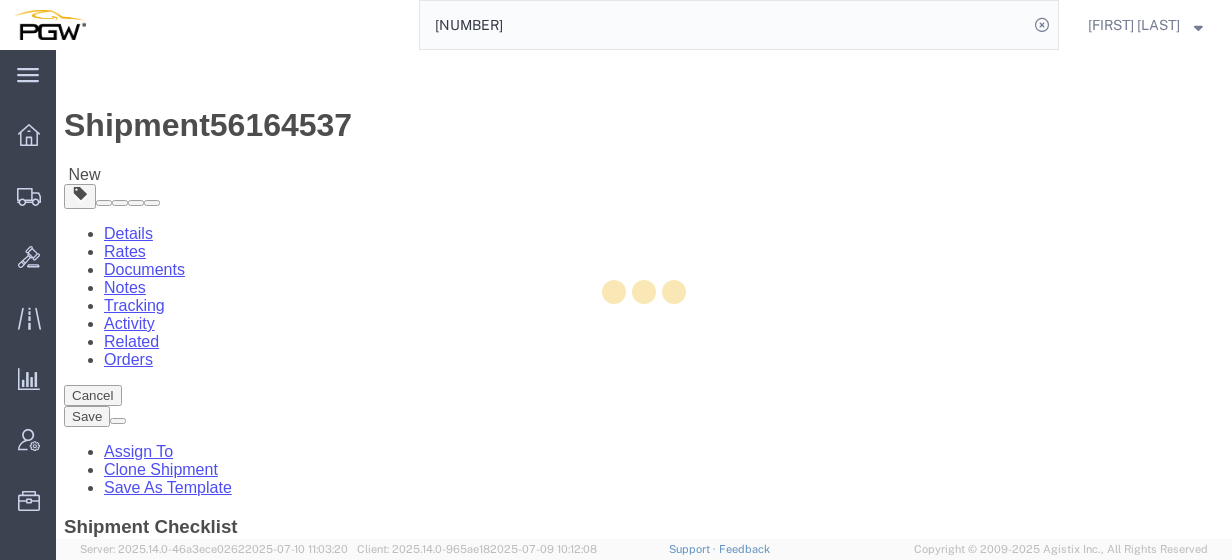 type on "5414" 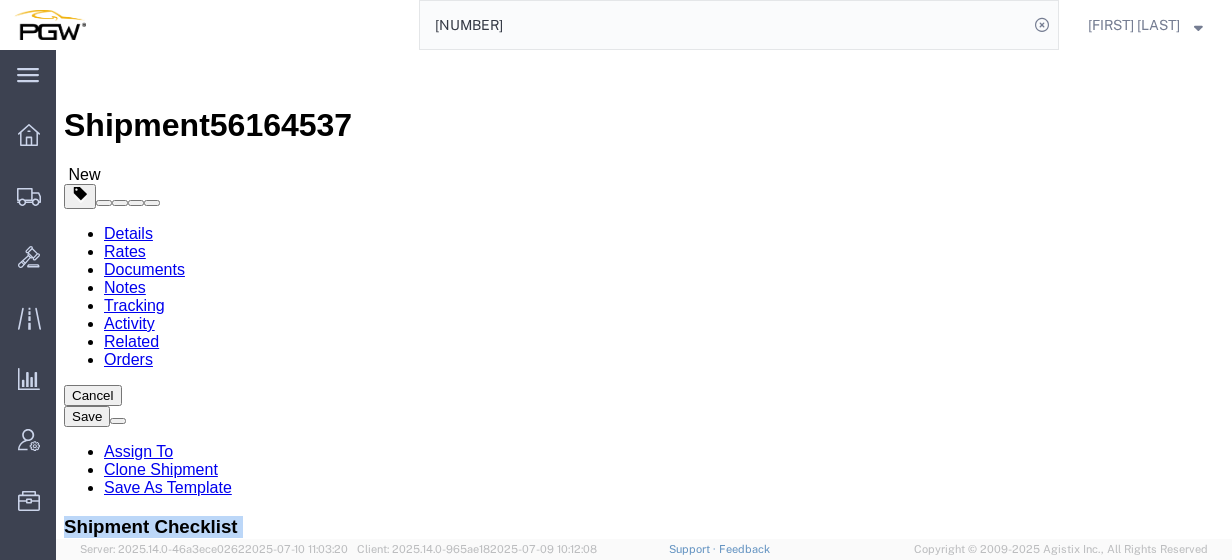 click on "Shipment  56164537   New
Details Rates Documents Notes Tracking Activity Related Orders Cancel Save Assign To Clone Shipment Save As Template Shipment Checklist Ship From
Company Name
Contact Name
Address 1
City
State/Province
Country
Postal Code
and
Phone Number
Ship To
Company Name
Contact Name
Address 1
City
State/Province
Country
Postal Code
and
Phone Number
Pick Up
Pickup Open Date and Time
Pickup Close Date and Time
Package Information
Type
Loading" 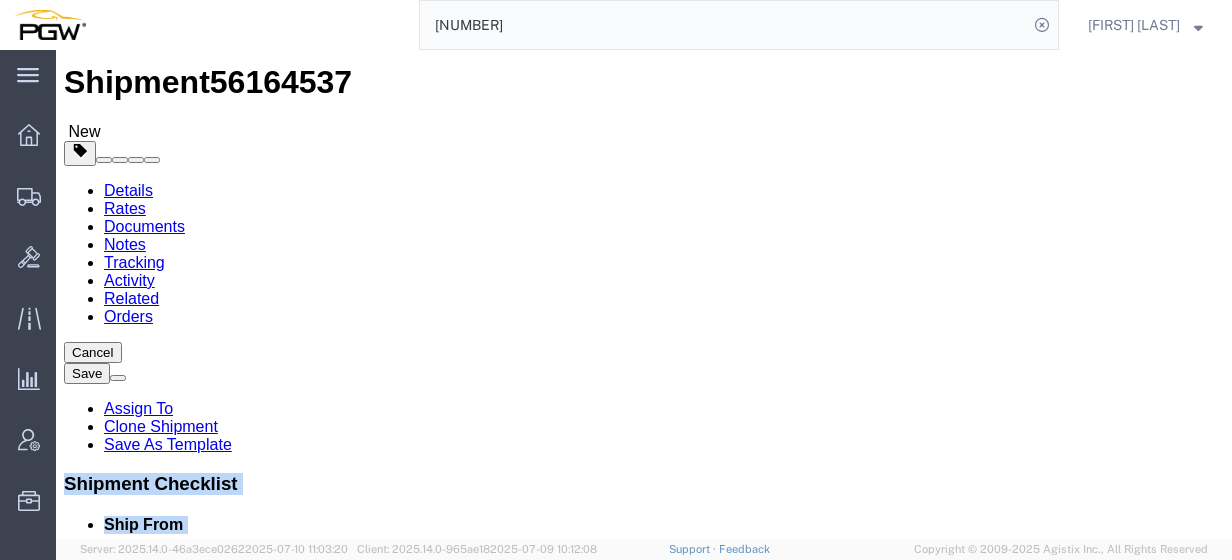 scroll, scrollTop: 86, scrollLeft: 0, axis: vertical 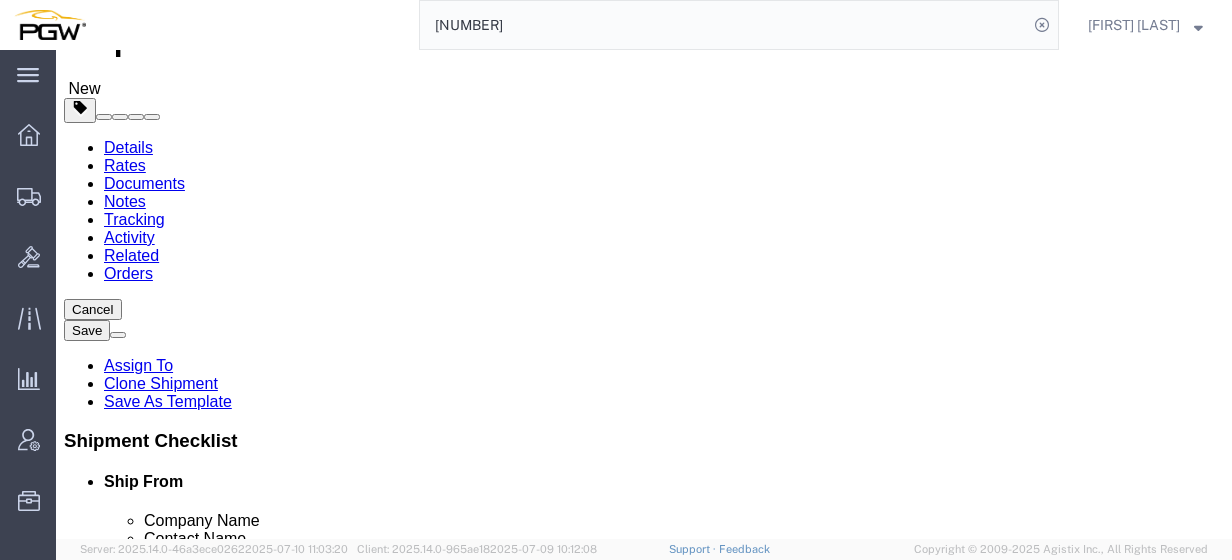 click on "Shipment Information Package Information Special Services Loading Routing" 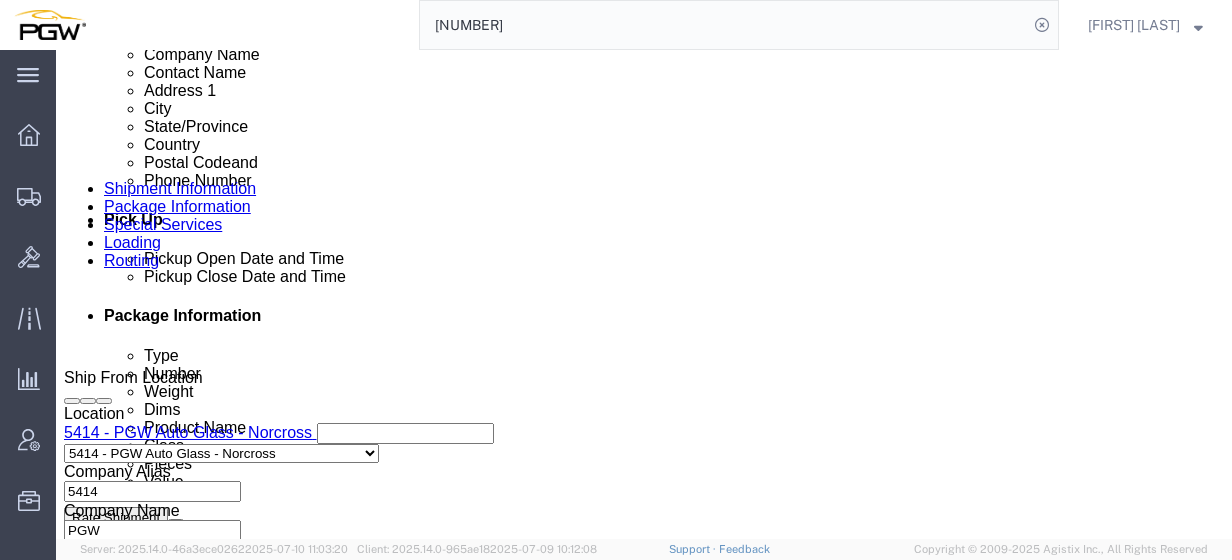scroll, scrollTop: 764, scrollLeft: 0, axis: vertical 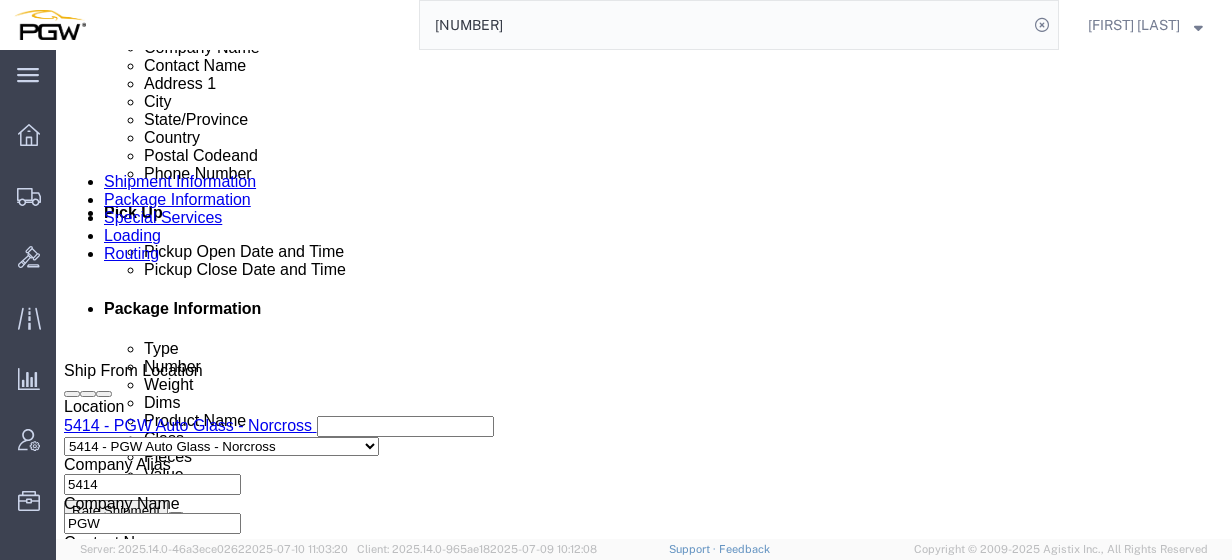 click on "Edit" 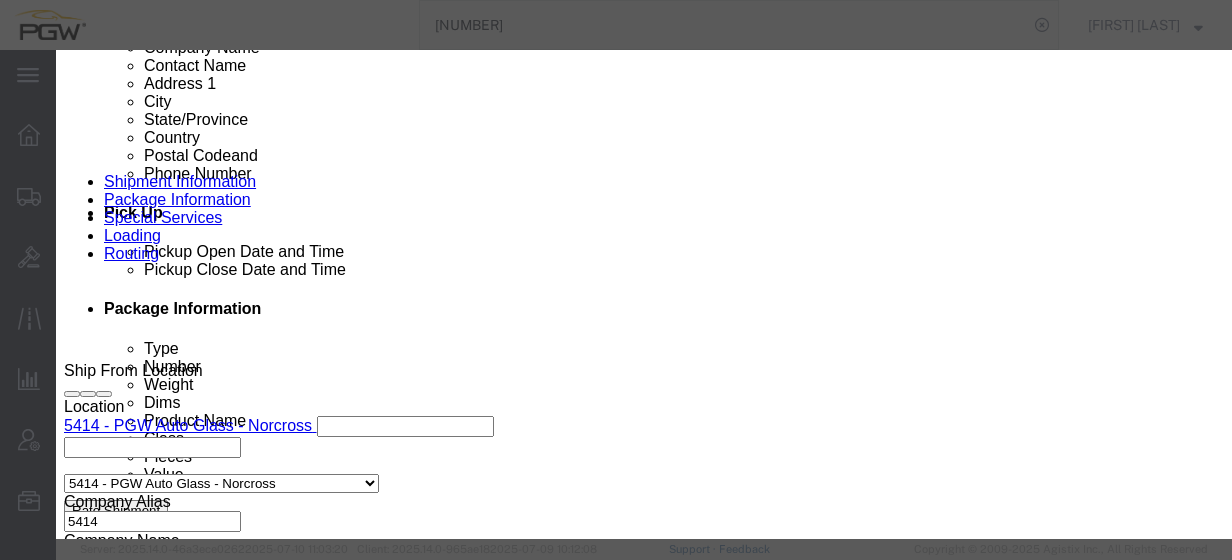 type on "nor" 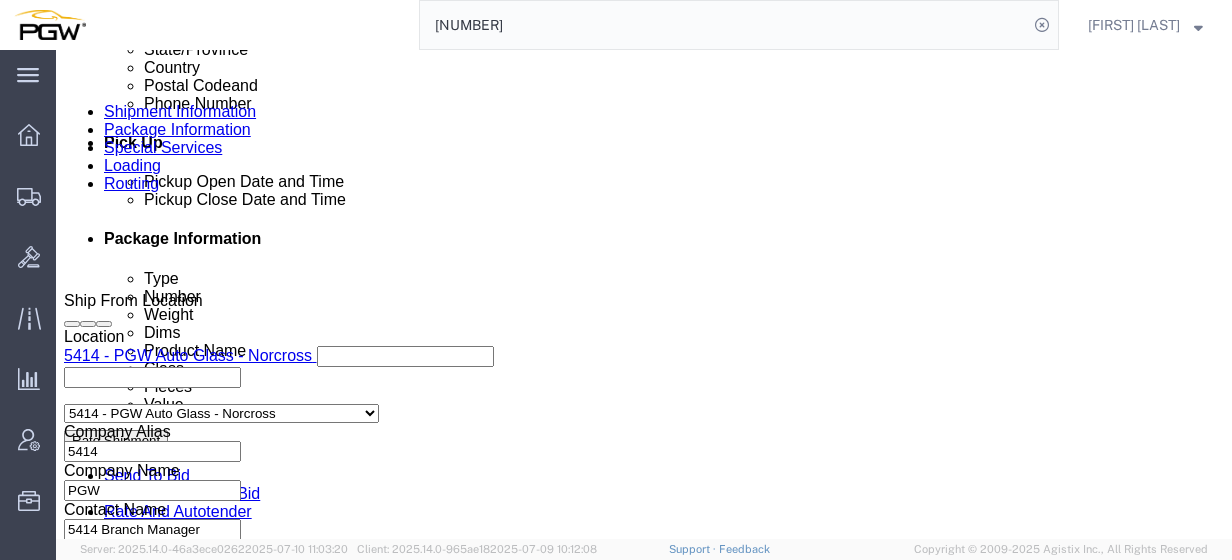 scroll, scrollTop: 830, scrollLeft: 0, axis: vertical 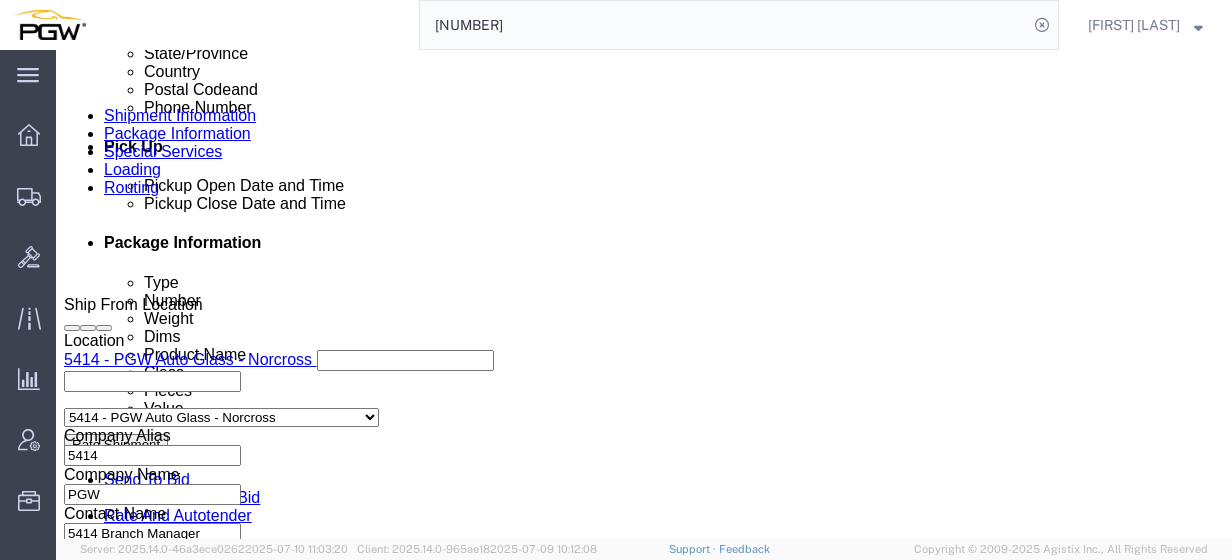 click on "Schedule appointment" 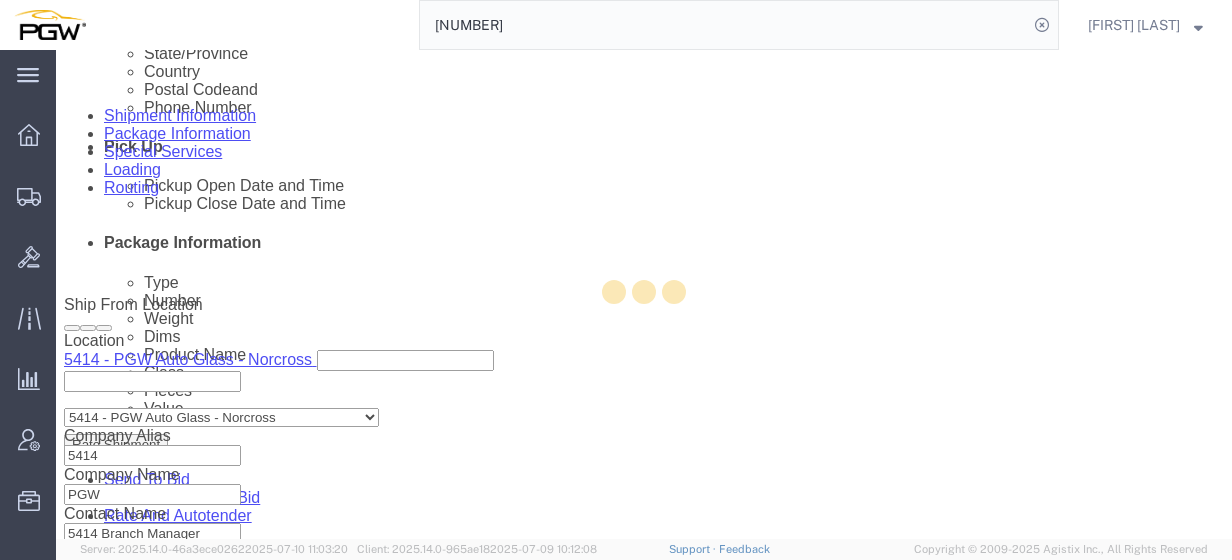 select 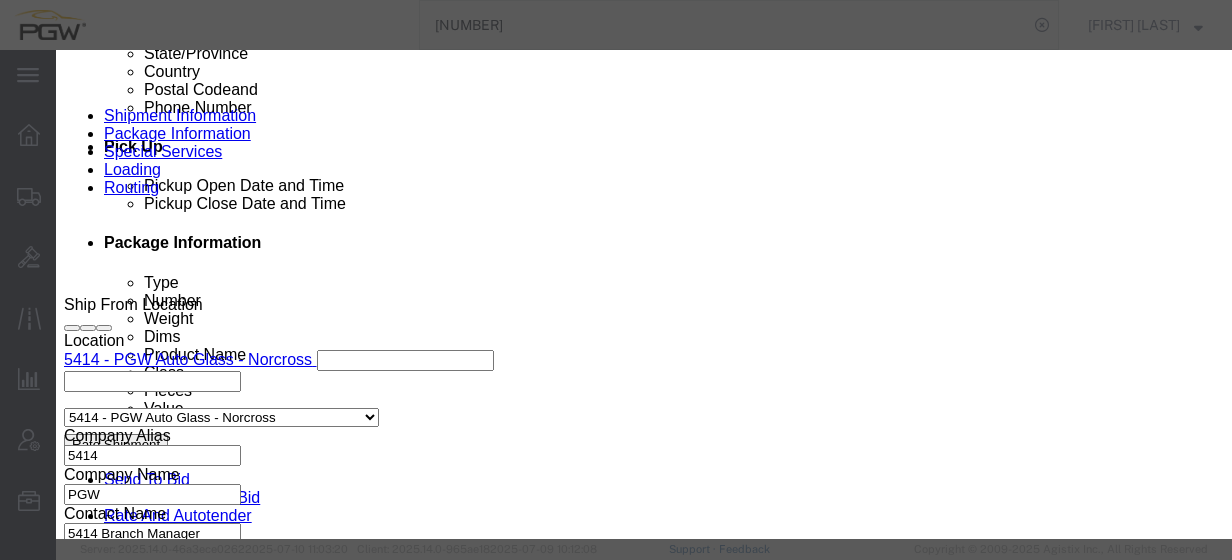 drag, startPoint x: 340, startPoint y: 135, endPoint x: 284, endPoint y: 134, distance: 56.008926 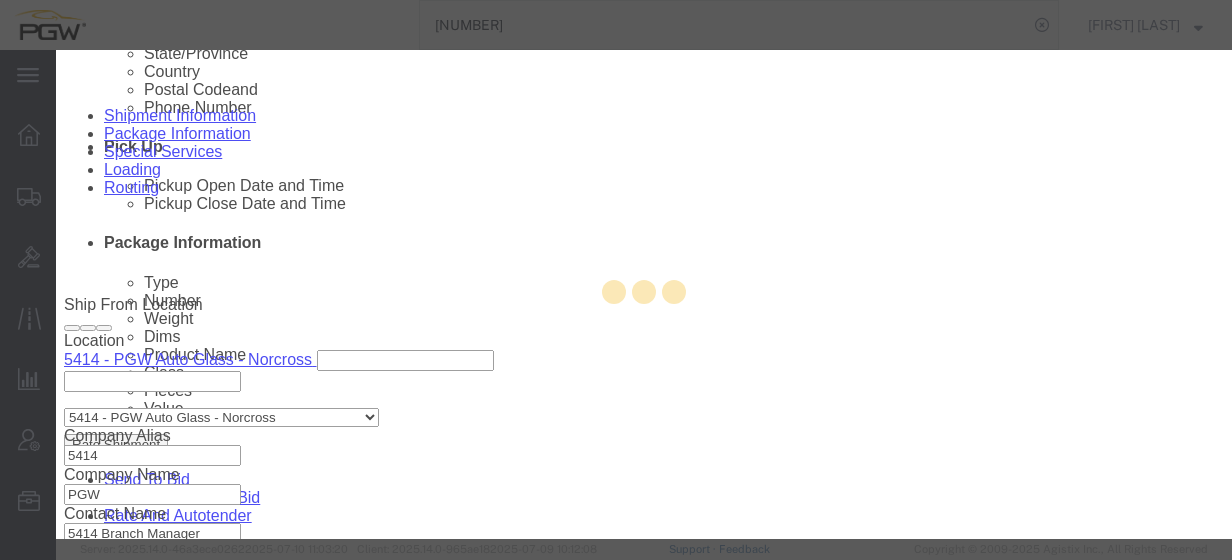 type 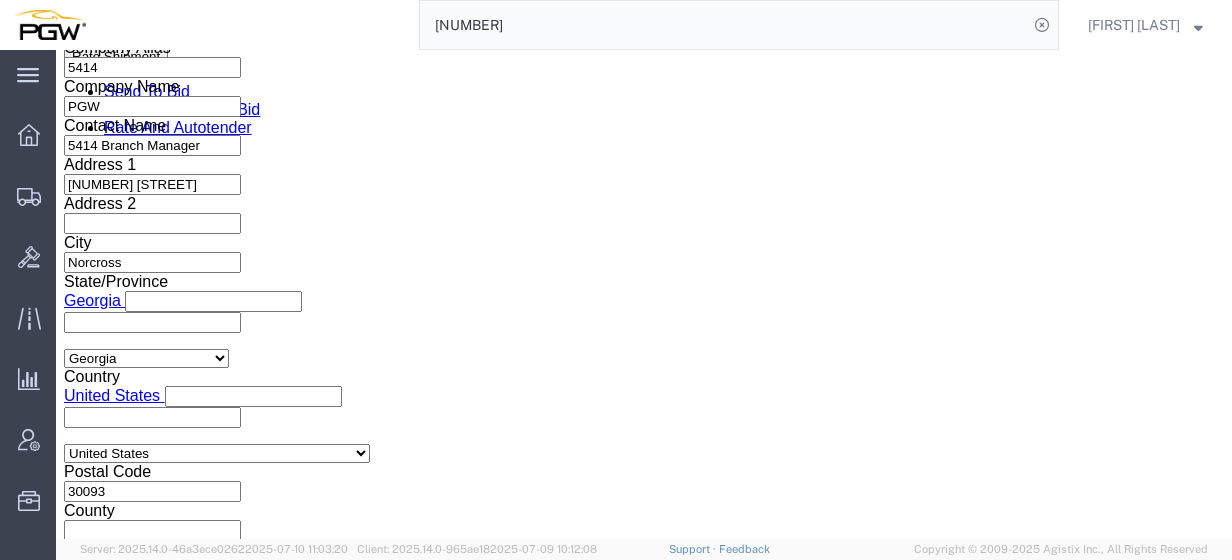 scroll, scrollTop: 1212, scrollLeft: 0, axis: vertical 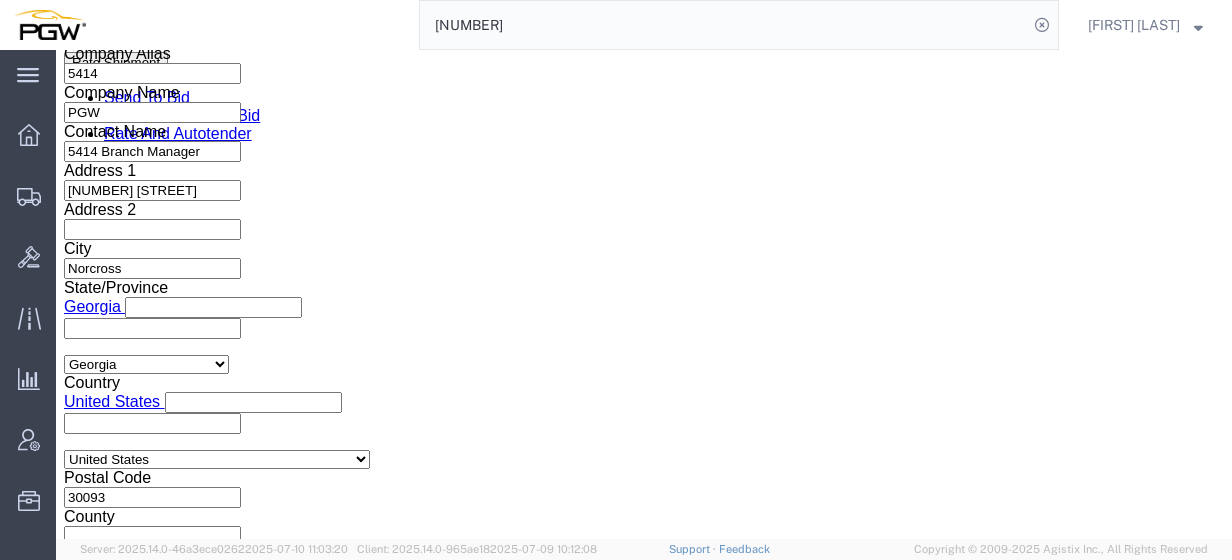 click on "Jul 11 2025 8:00 AM" 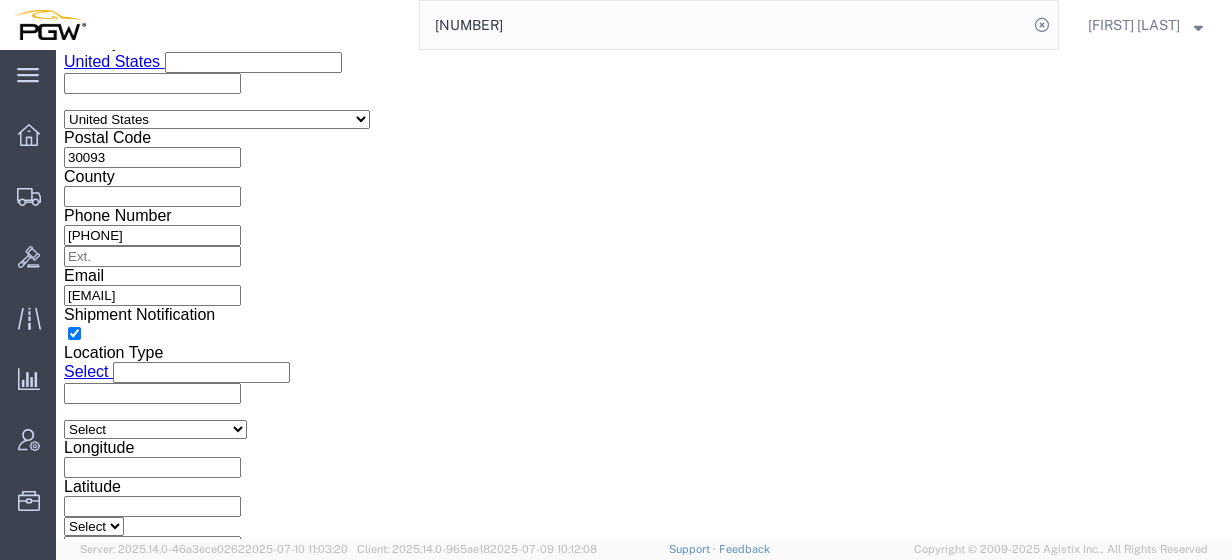 click on "Apply" 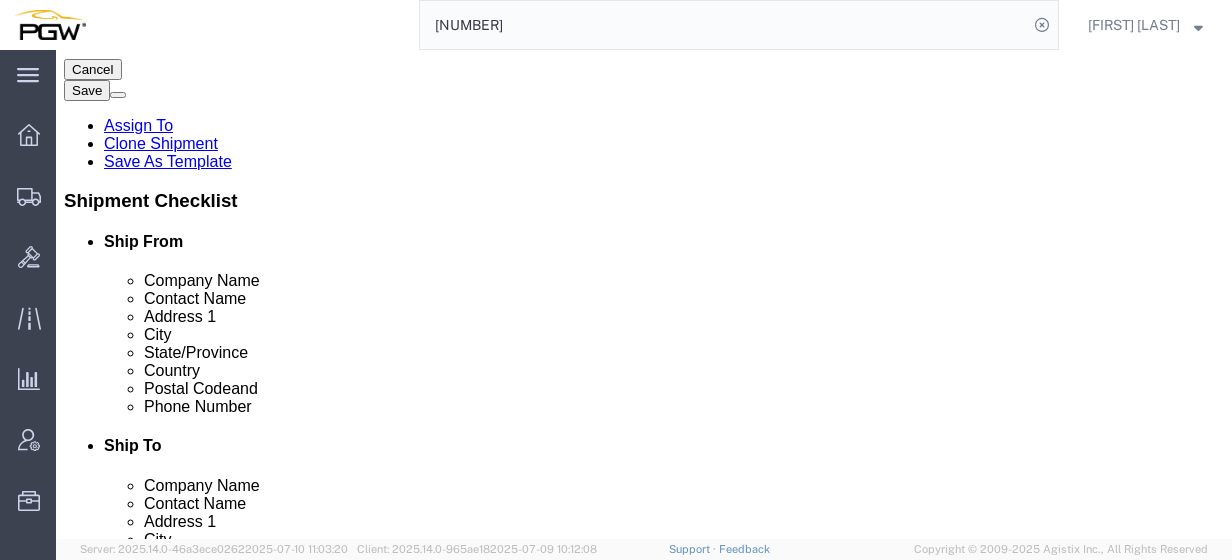 scroll, scrollTop: 236, scrollLeft: 0, axis: vertical 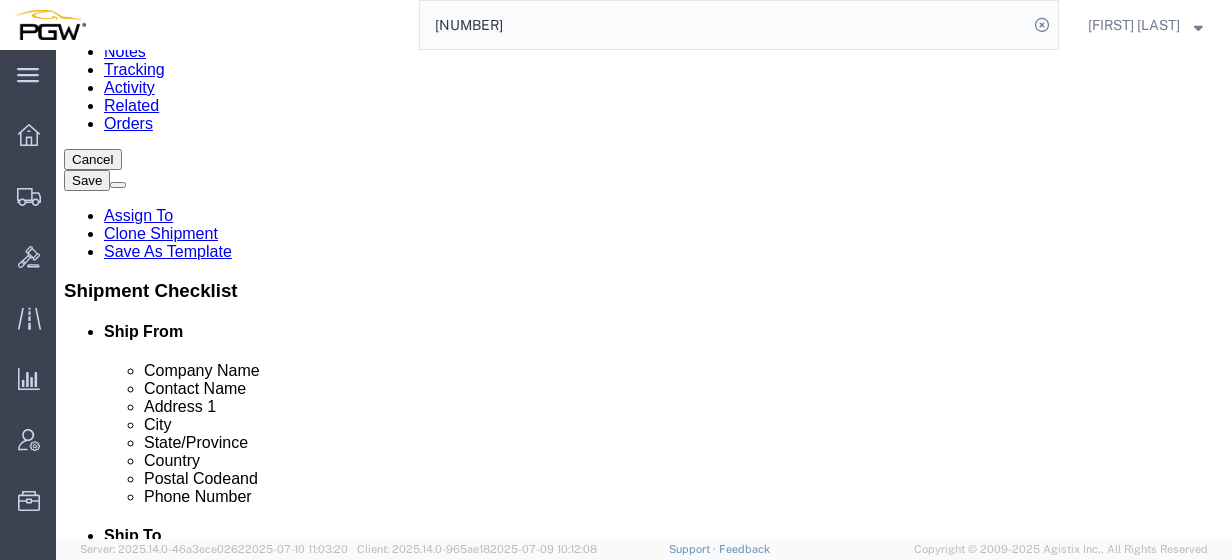 type on "56164537" 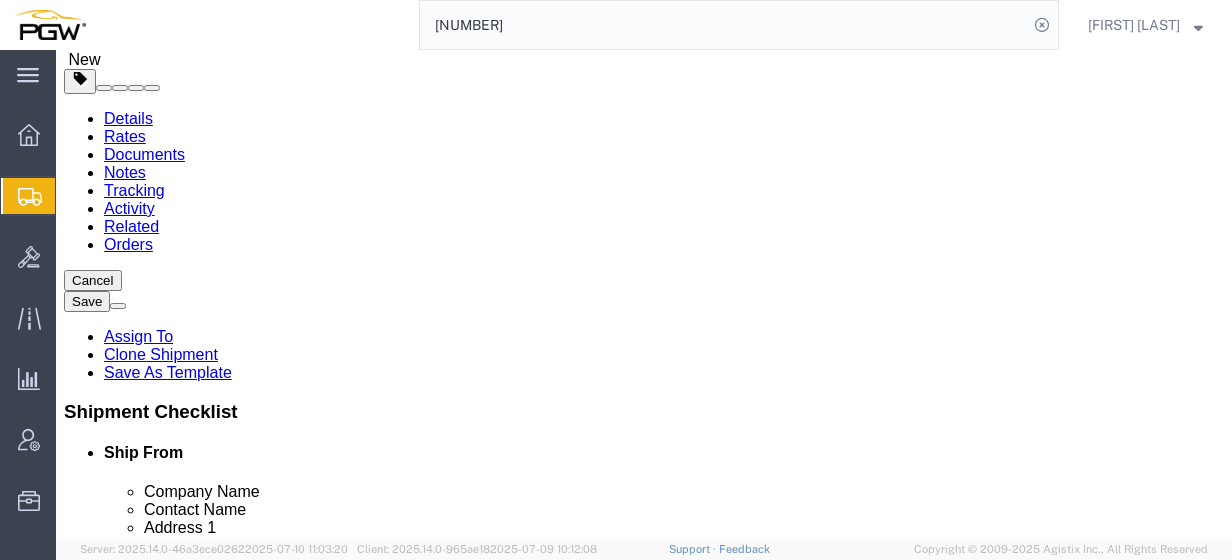 scroll, scrollTop: 110, scrollLeft: 0, axis: vertical 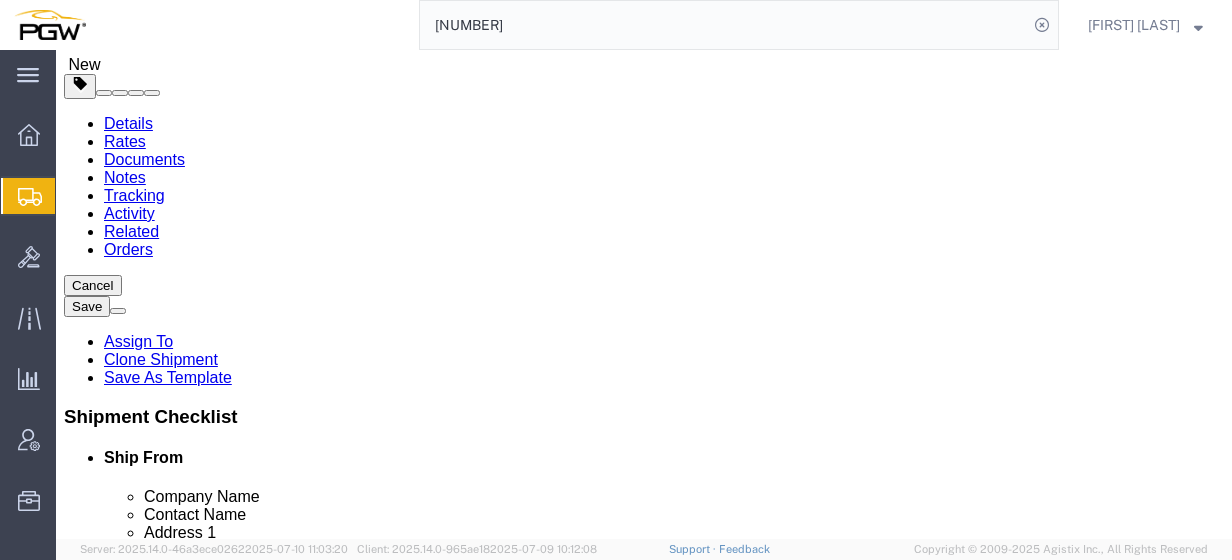 drag, startPoint x: 203, startPoint y: 305, endPoint x: 74, endPoint y: 317, distance: 129.55693 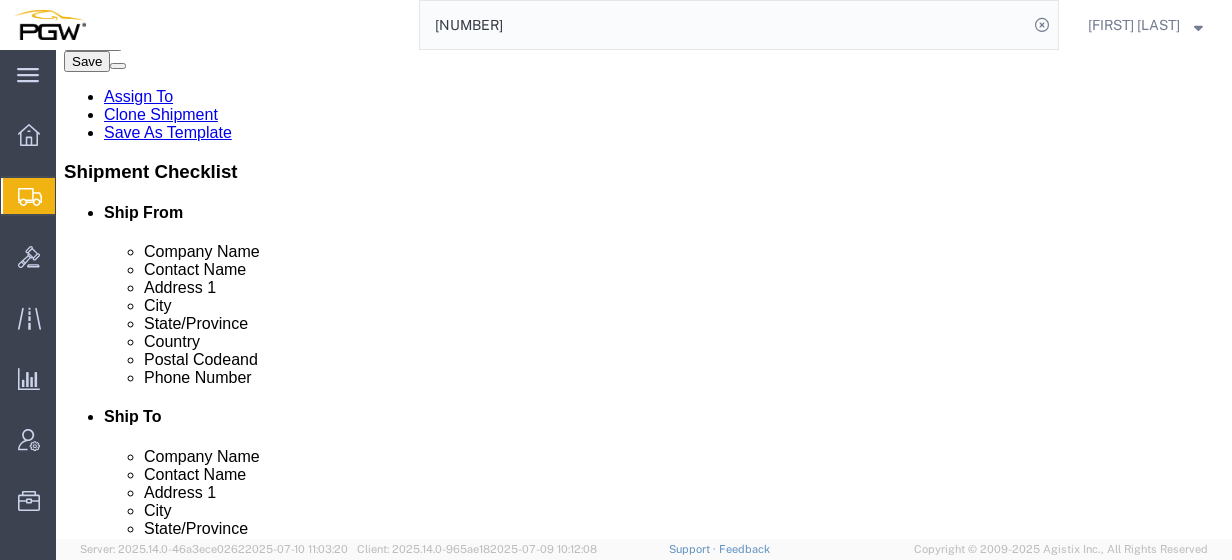 scroll, scrollTop: 400, scrollLeft: 0, axis: vertical 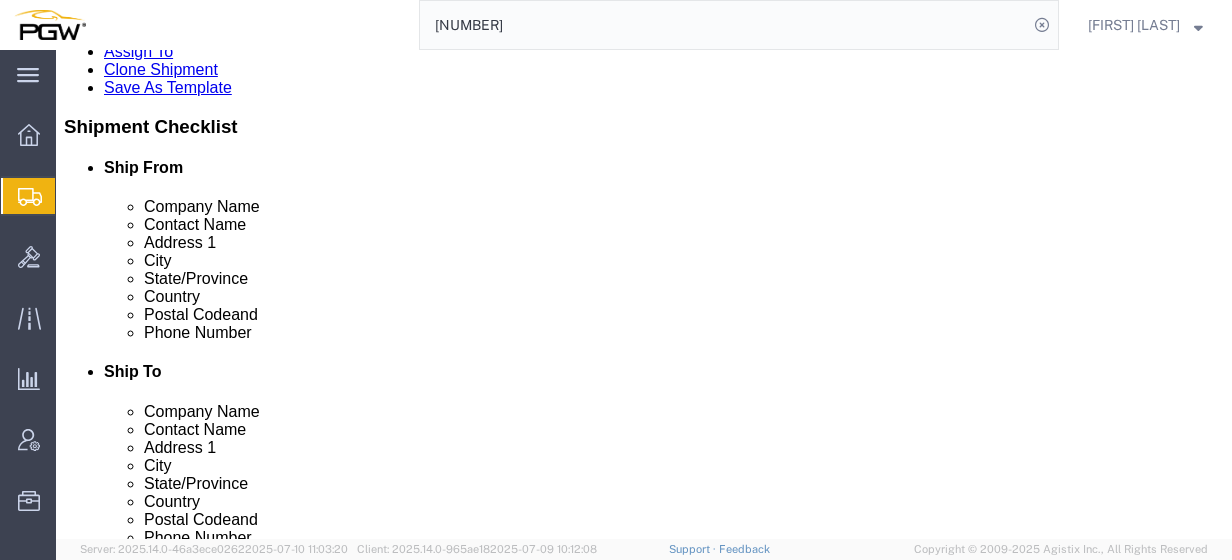 click on "1.00 USD" 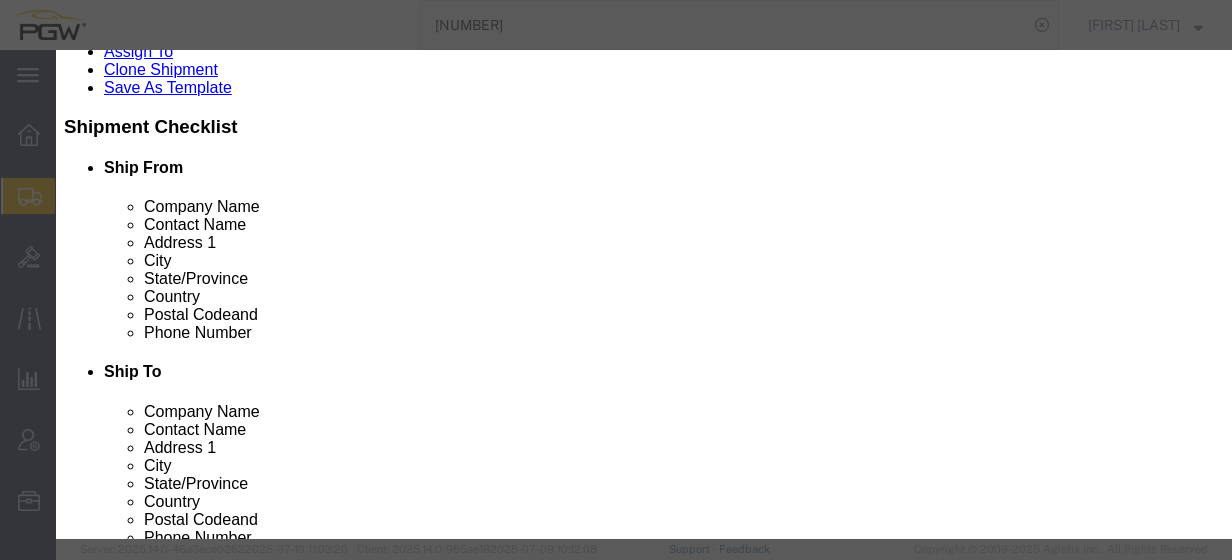 drag, startPoint x: 352, startPoint y: 182, endPoint x: 202, endPoint y: 200, distance: 151.07614 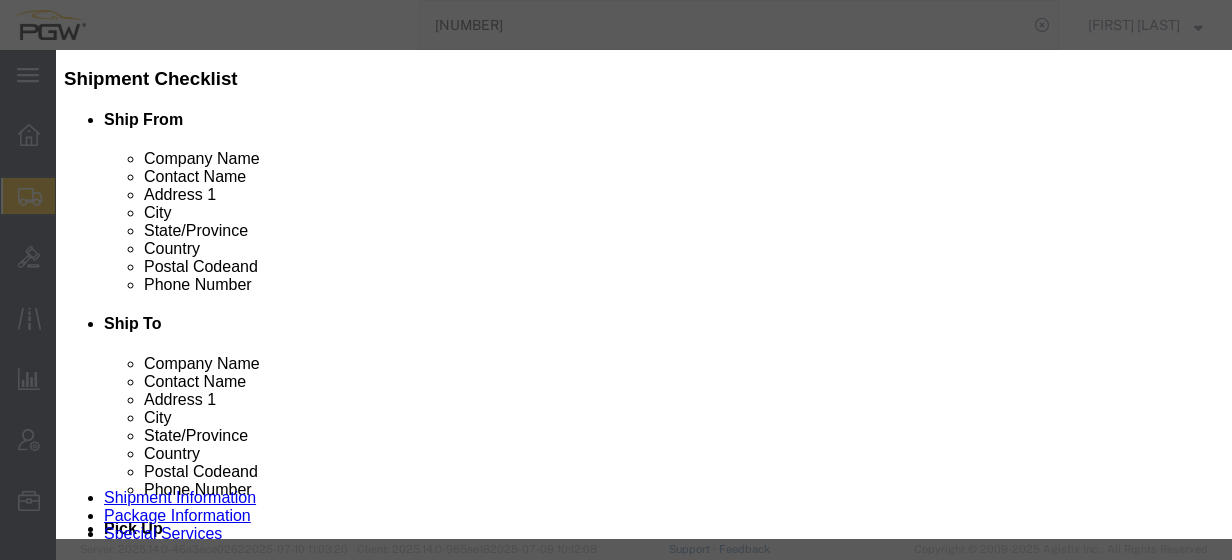 scroll, scrollTop: 400, scrollLeft: 0, axis: vertical 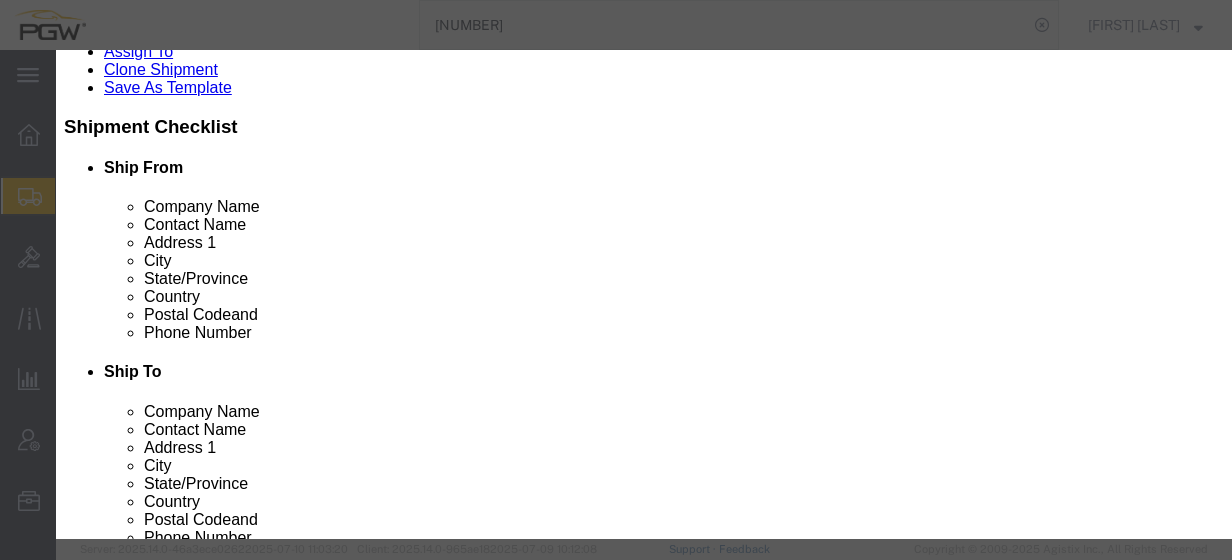 click on "0.8" 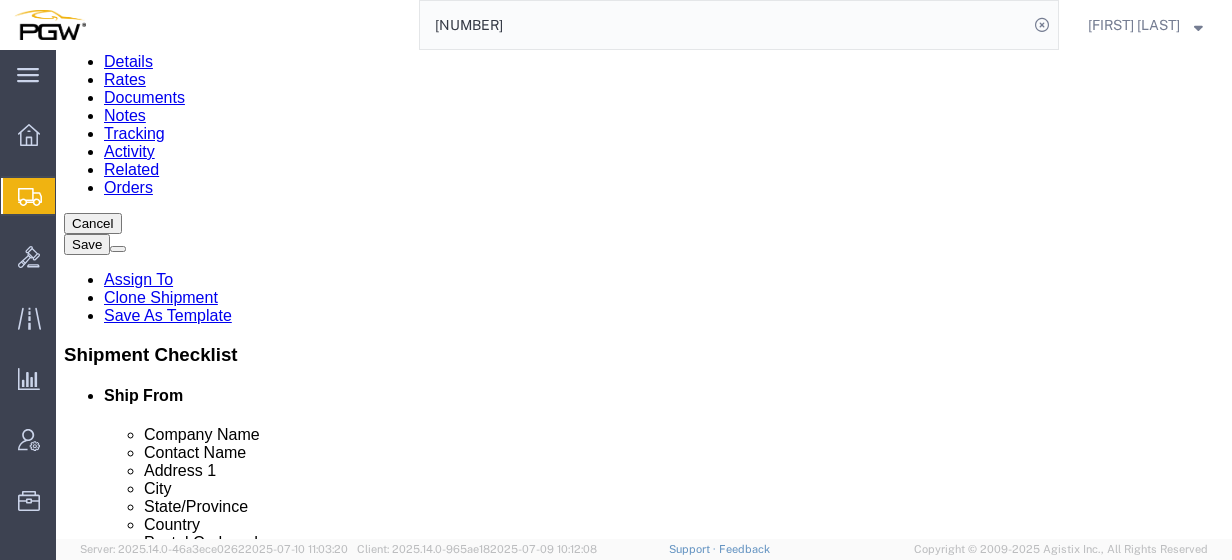 scroll, scrollTop: 21, scrollLeft: 0, axis: vertical 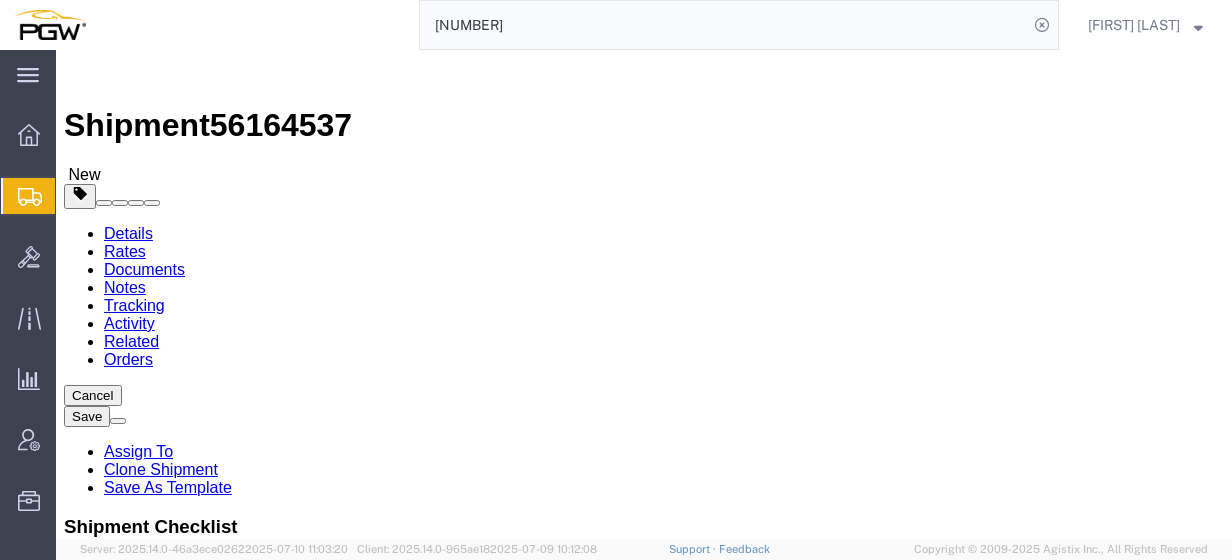 click on "Rates" 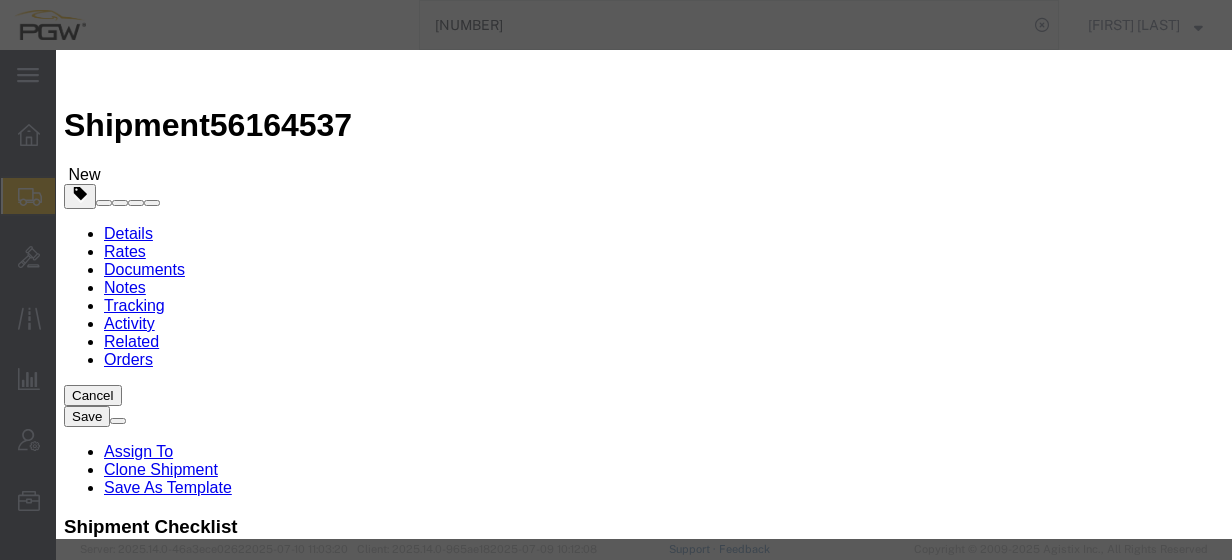 click on "Select Add New Carrier (and default service) A. Duie Pyle Inc ABF Freight System ACME Truck Lines Inc ARL Logistics ATS Logistics Air Land Transport Allen Lund Company Amazon Logistics Arrive Logistics Avenue Logistics Inc Axle Logistics B & R Eckel's Transport LTD Beaver Express Beemac Logistics Bell Logistics Best Dedicated Solutions LLC Boren Brothers Logistics Bridge Logistics Buchanan Hauling & Rigging, Inc. Buck Spot Inc Buddy Moore Trucking C.H. Robinson CRST Canadian Freightways Cathay Logistics LLC Central Freight Lines Inc Central Transport International Challenger Logistics International Inc Chariot Logistics Compass Logistics Cornerstone Systems Coyote Logistics Cross Country Freight Solutions Crosscountry Courier Inc DDX Transport DVL Daylight Daylight Transport Dedicated Delivery Professionals Inc Diamond Line Delivery Systems Echo Global Logistics Estes Express Lines FedEx Freight East FedEx National Flock Freight Freight Saver General Transportation Globaltranz Grimshaw Trucking Hub Group OTR" at bounding box center [235, 1190] 